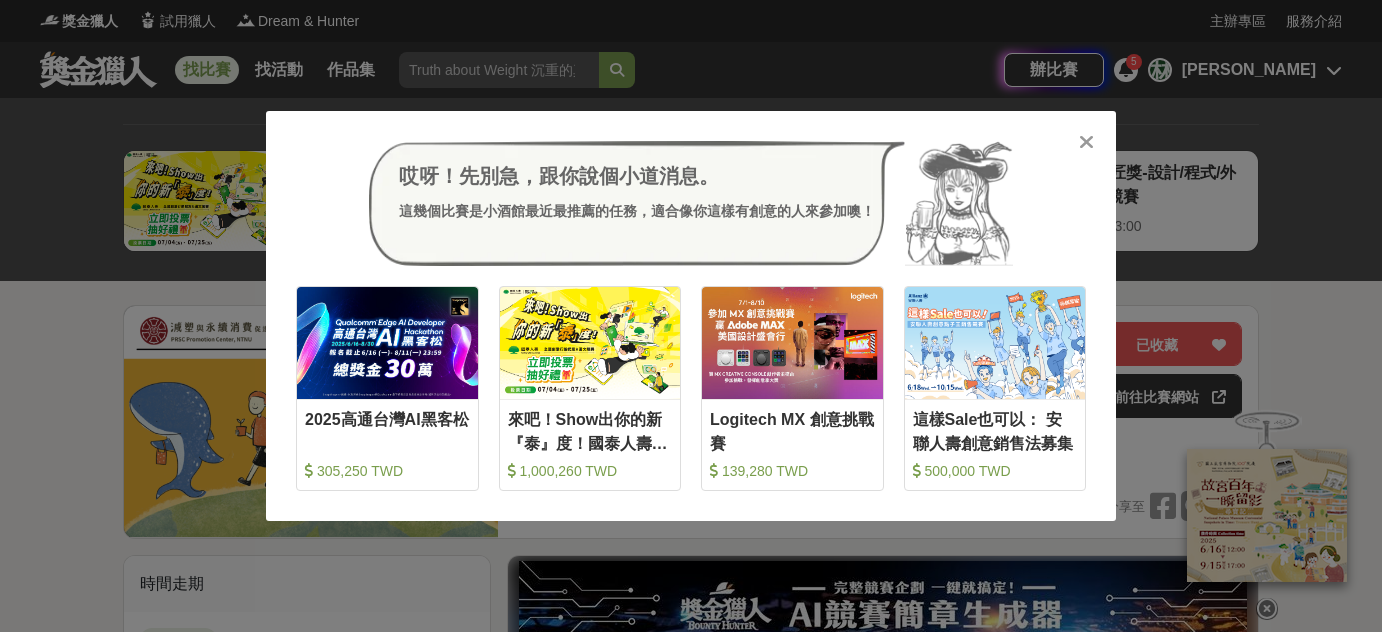 scroll, scrollTop: 0, scrollLeft: 0, axis: both 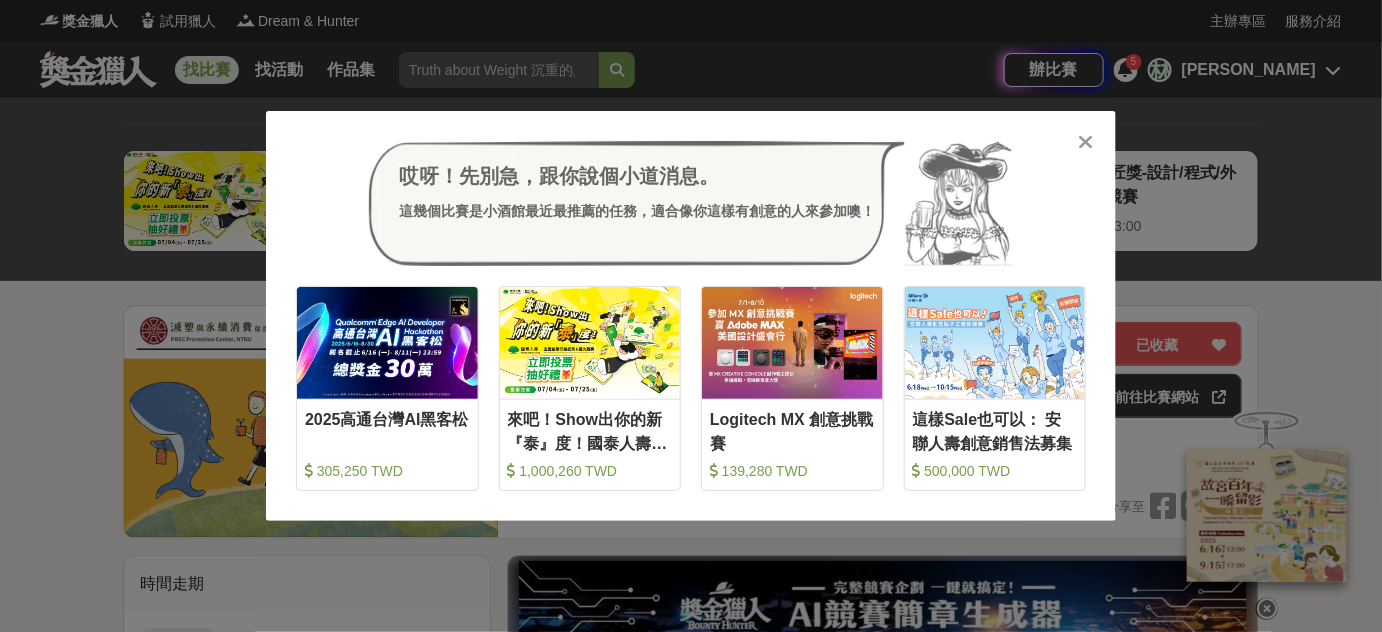 click at bounding box center (1086, 142) 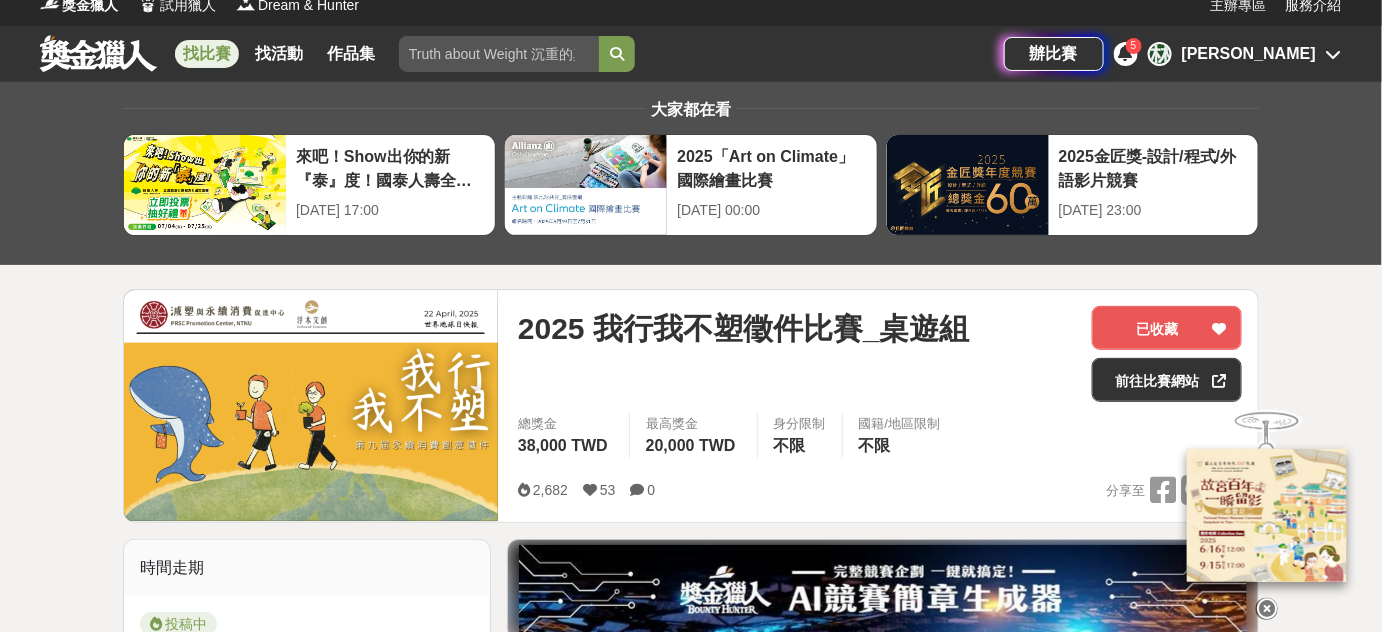 scroll, scrollTop: 0, scrollLeft: 0, axis: both 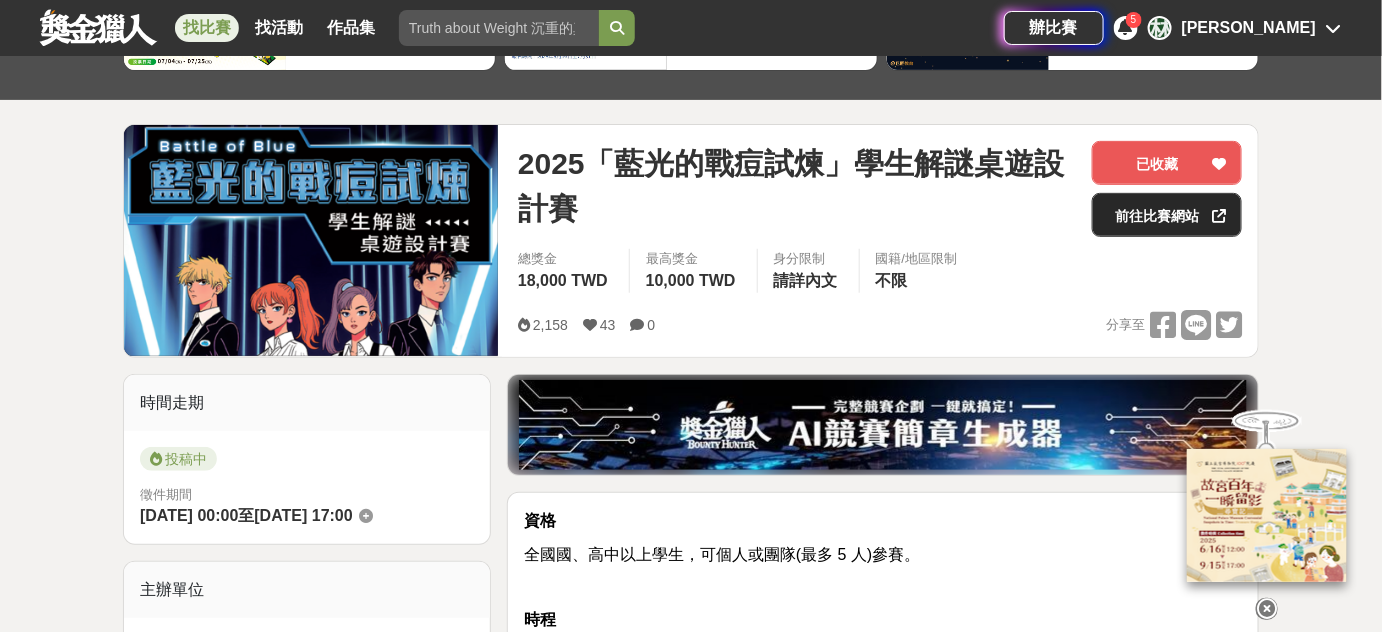 click on "前往比賽網站" at bounding box center (1167, 215) 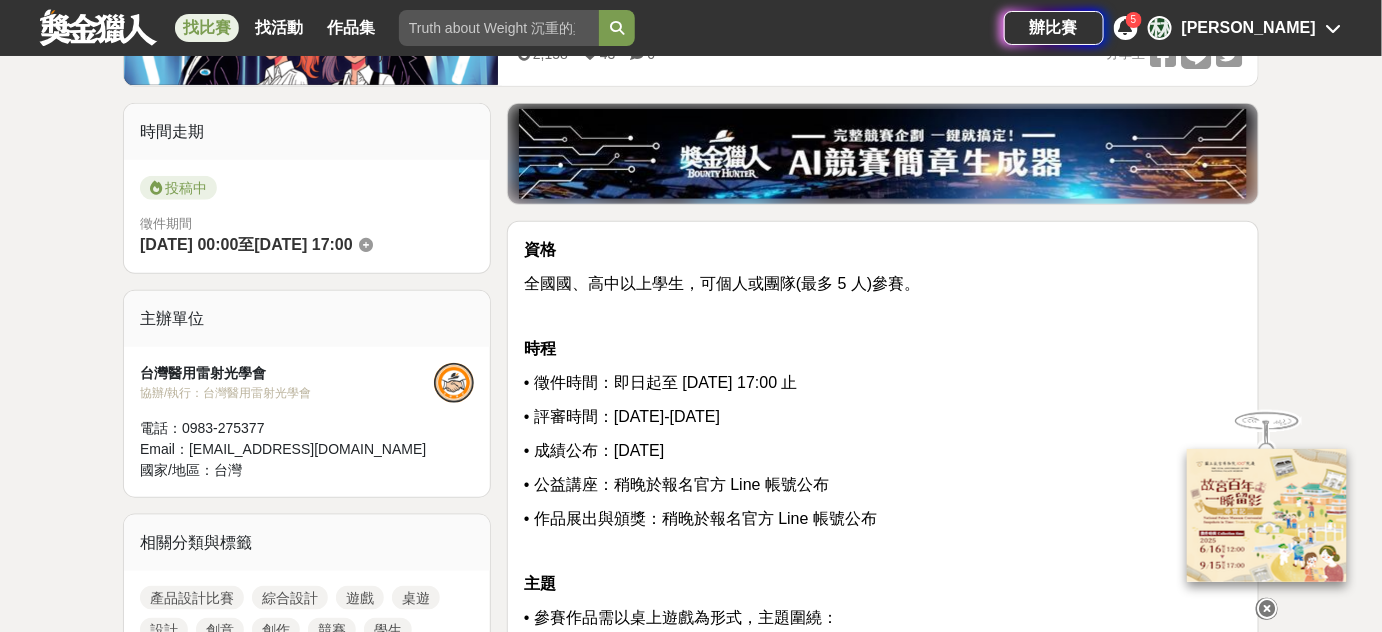 scroll, scrollTop: 90, scrollLeft: 0, axis: vertical 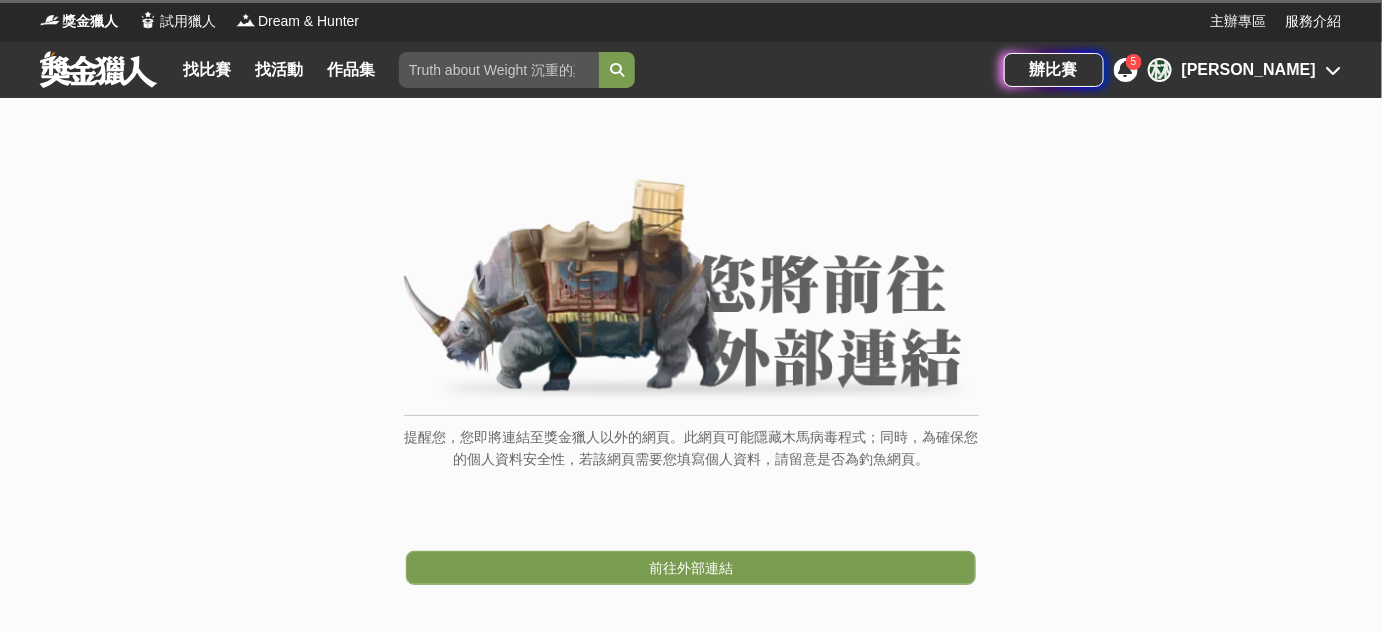 click on "前往外部連結" at bounding box center (691, 568) 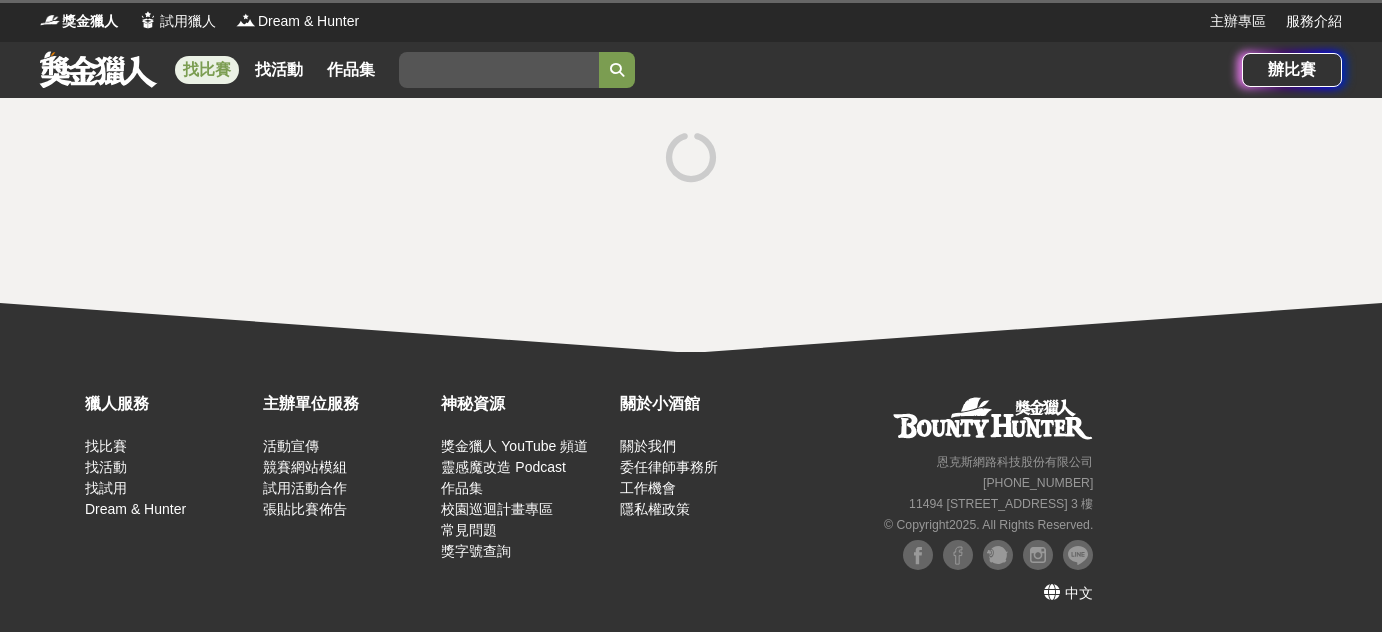 scroll, scrollTop: 0, scrollLeft: 0, axis: both 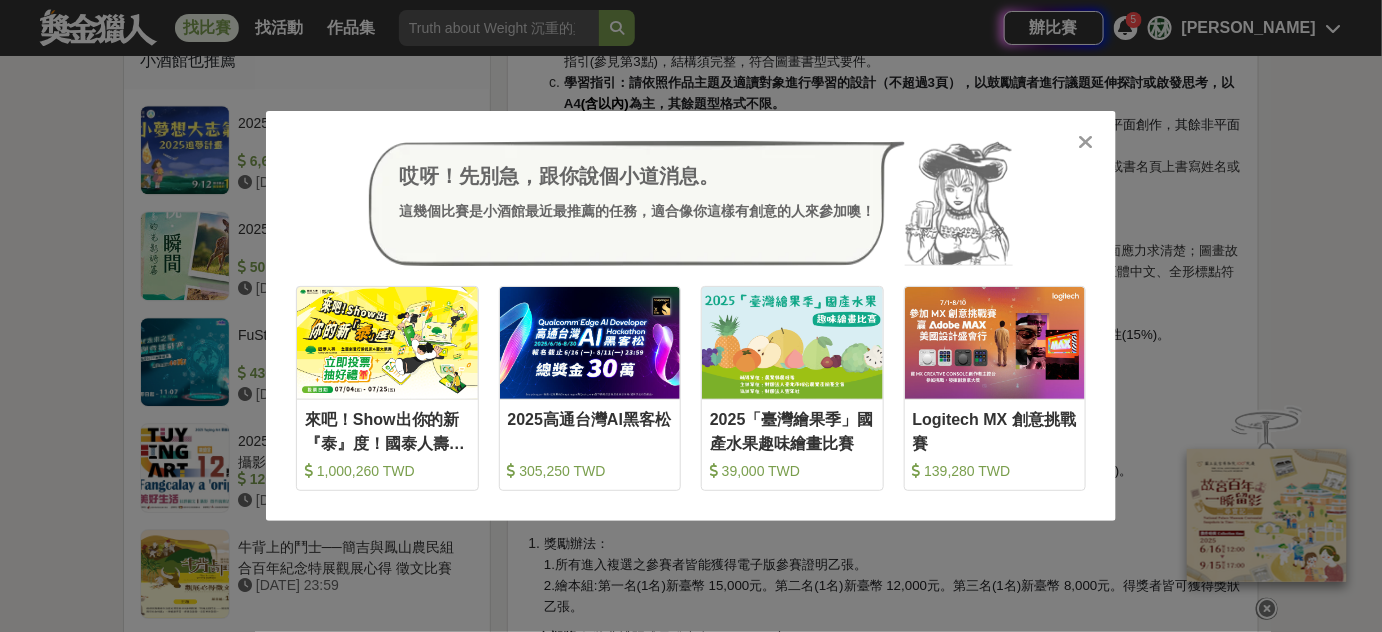 click at bounding box center [1086, 142] 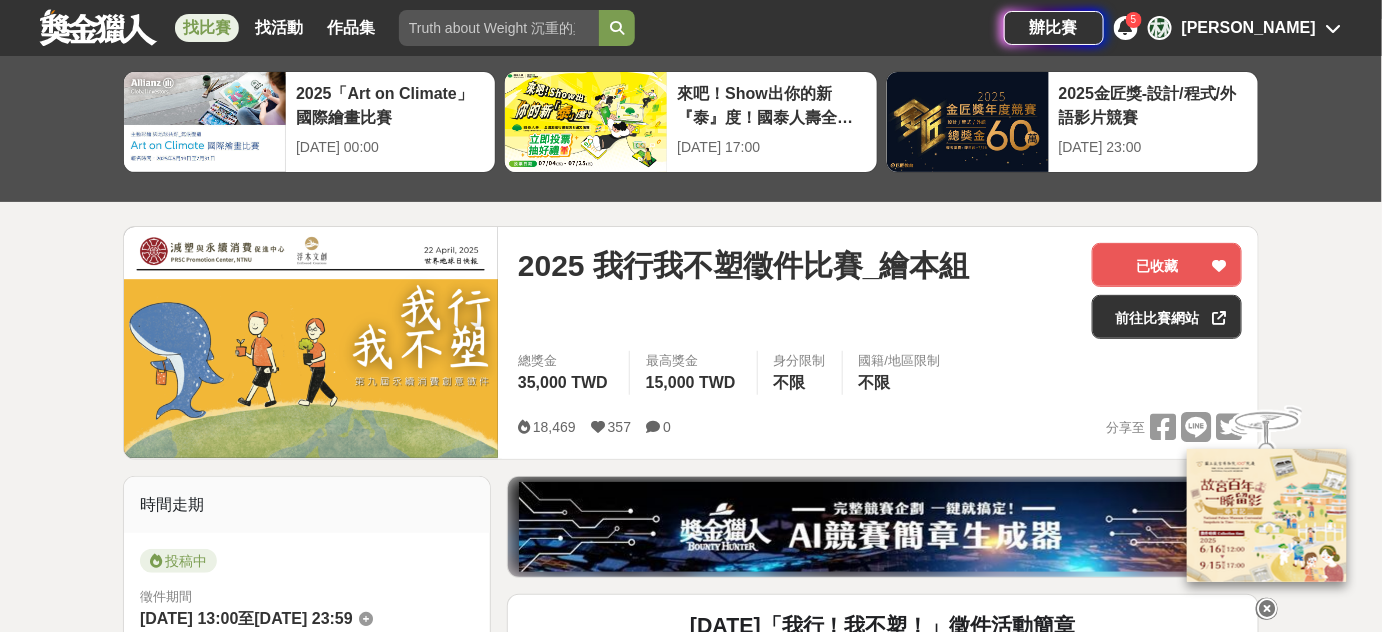 scroll, scrollTop: 0, scrollLeft: 0, axis: both 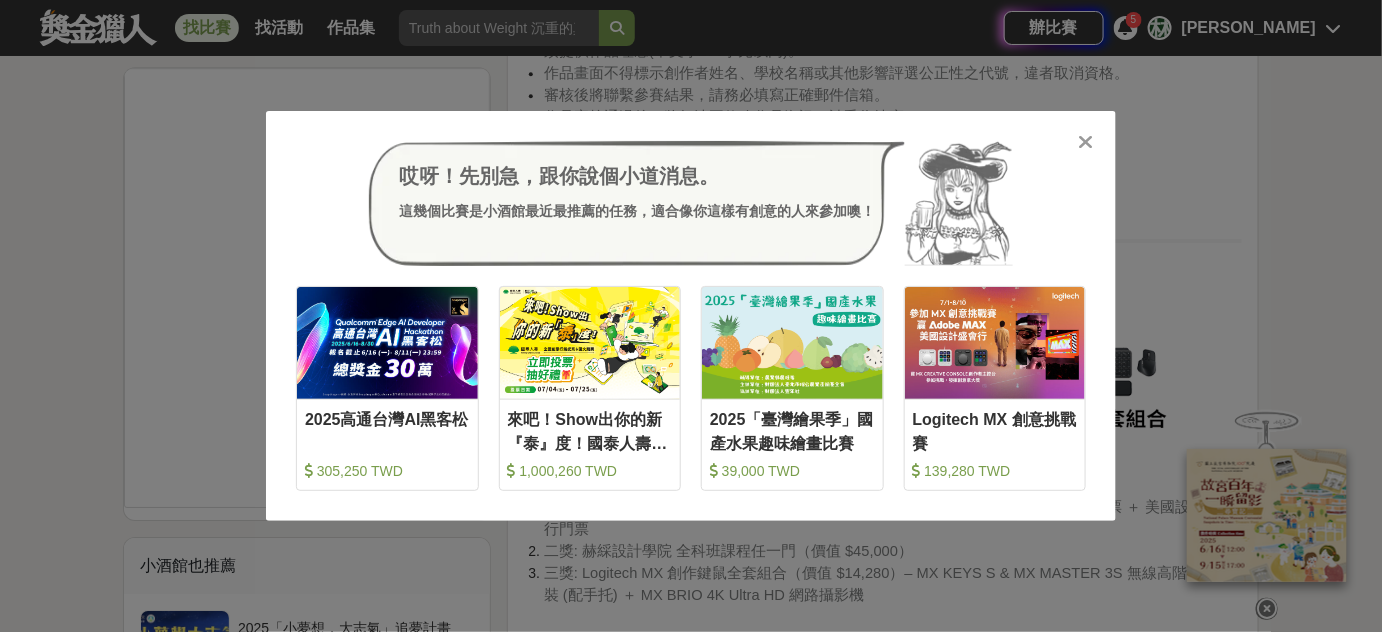 click at bounding box center (1086, 141) 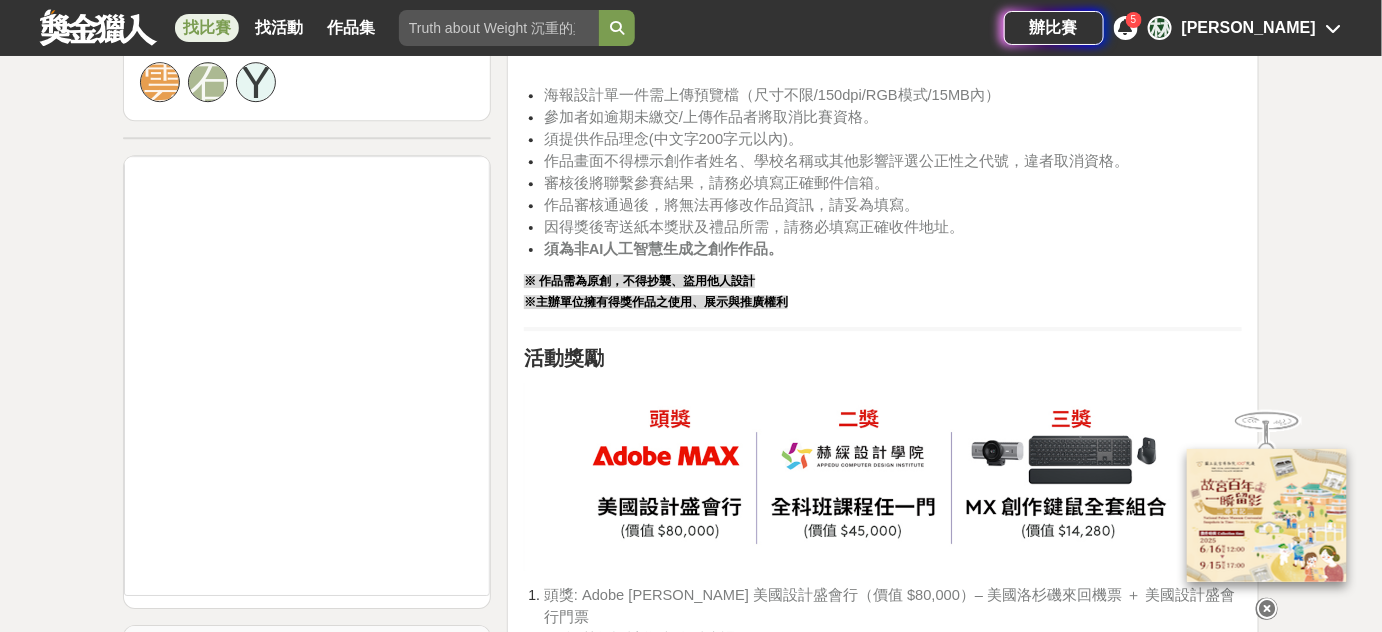 scroll, scrollTop: 2000, scrollLeft: 0, axis: vertical 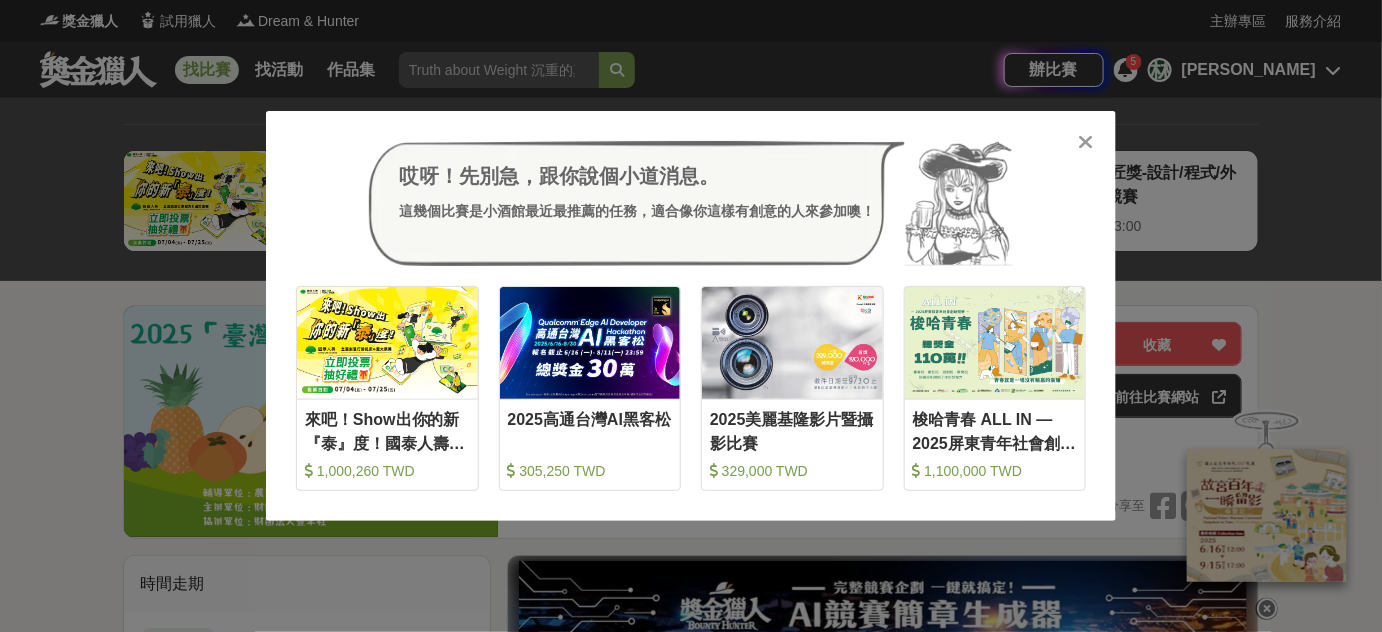 click at bounding box center [1086, 142] 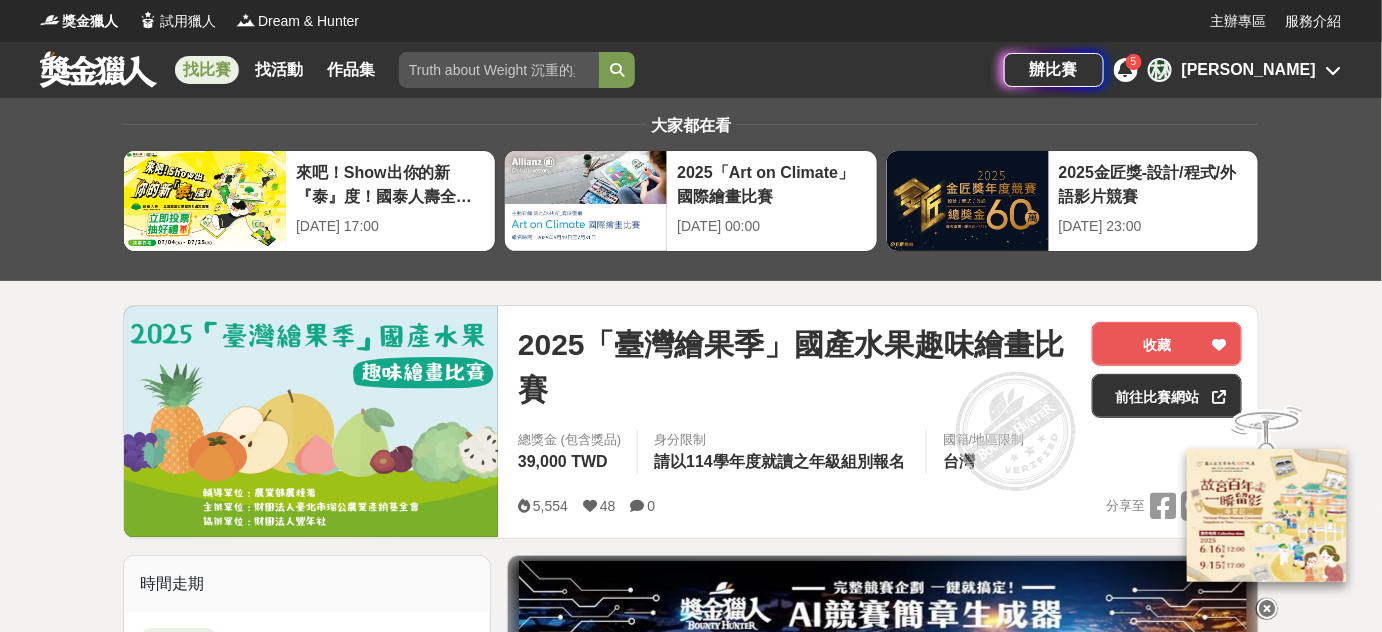 scroll, scrollTop: 0, scrollLeft: 0, axis: both 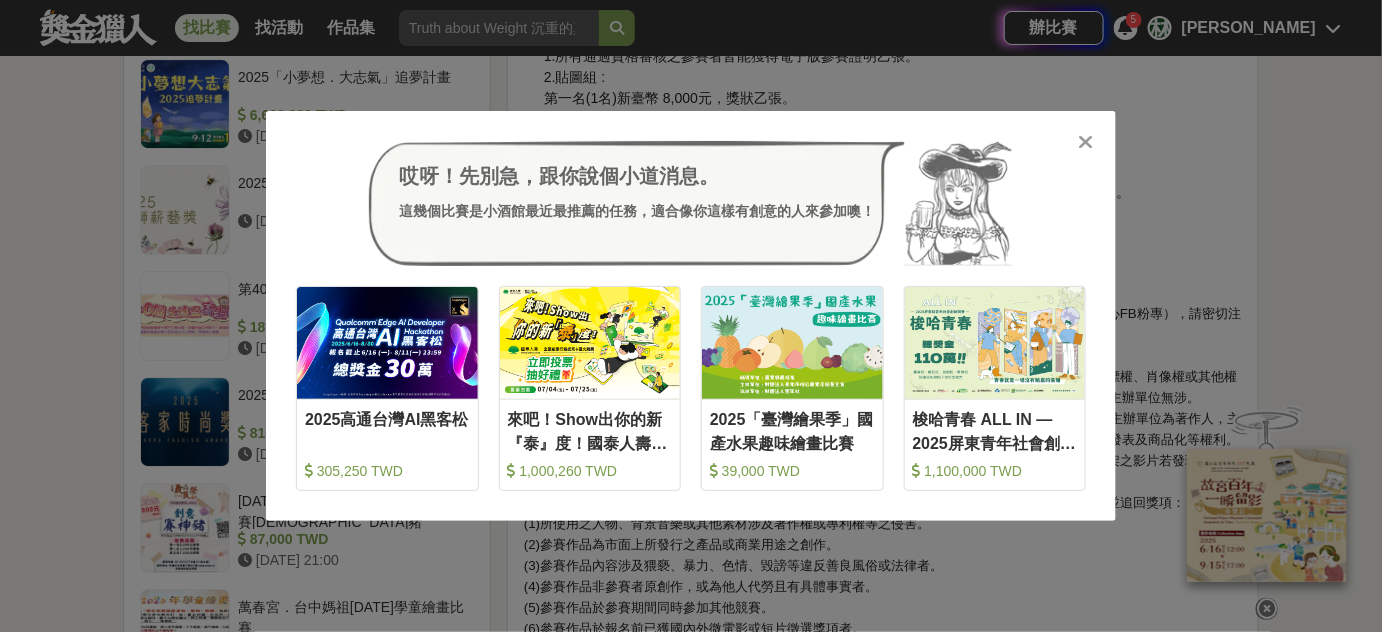 click at bounding box center [1086, 142] 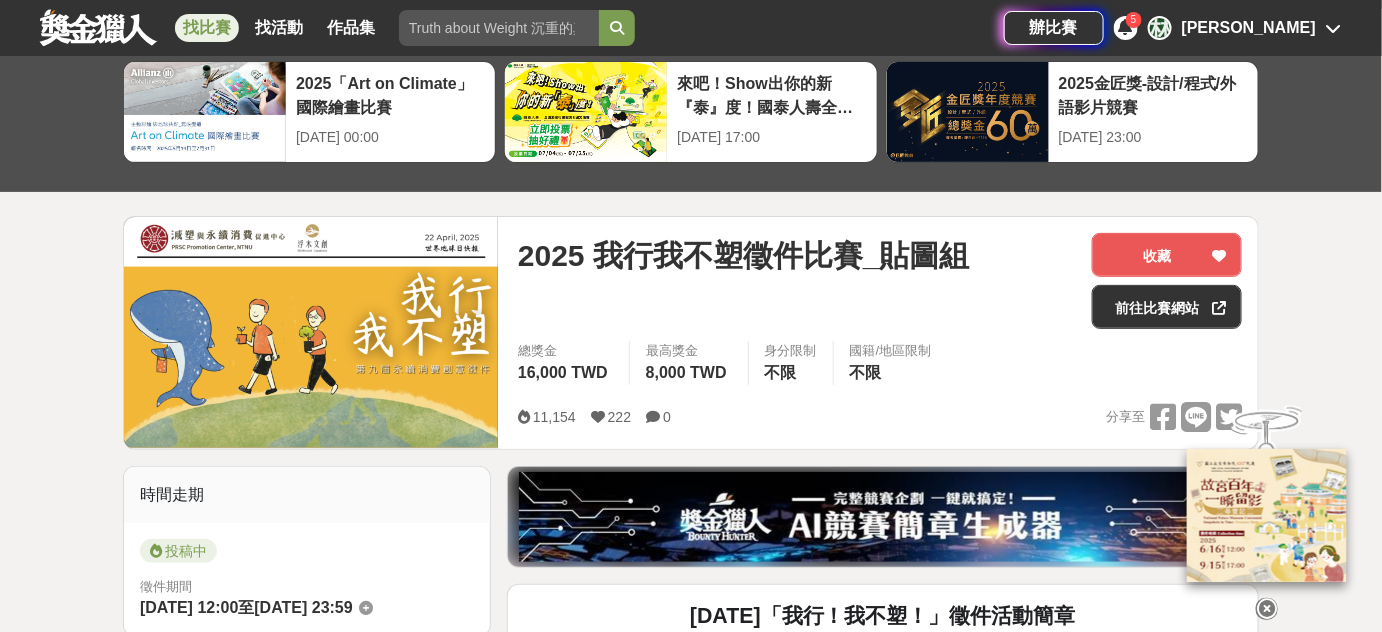 scroll, scrollTop: 0, scrollLeft: 0, axis: both 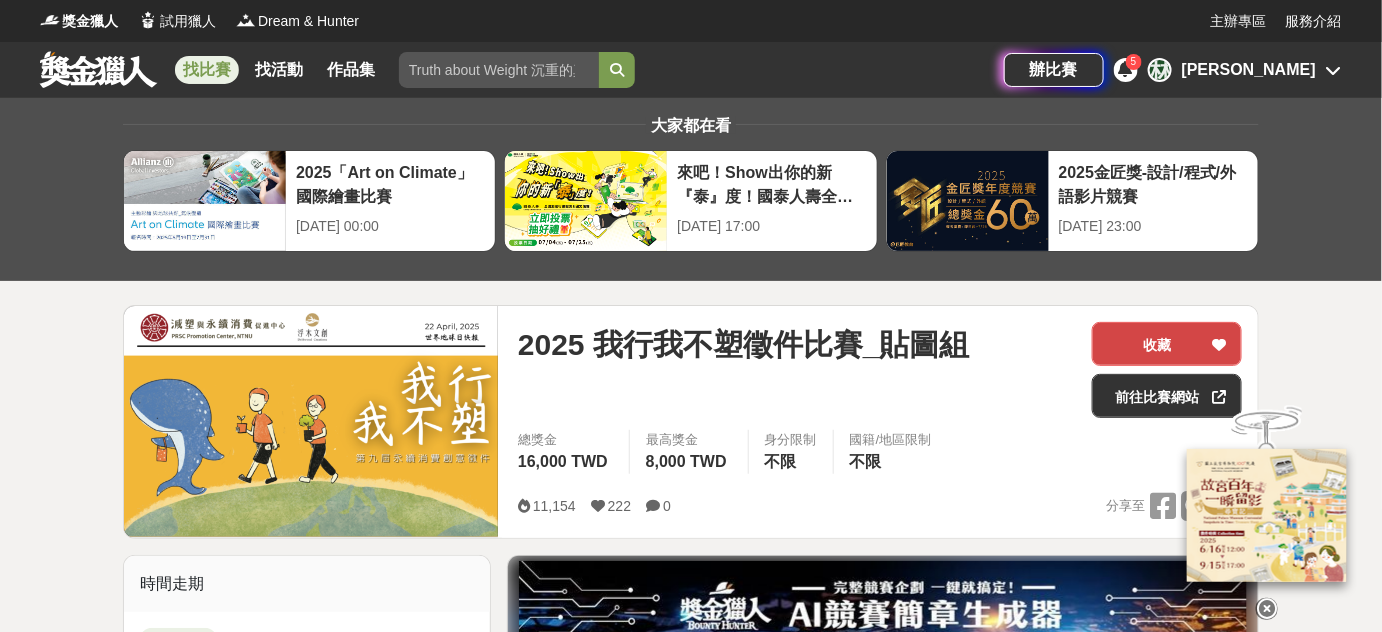 click on "收藏" at bounding box center [1167, 344] 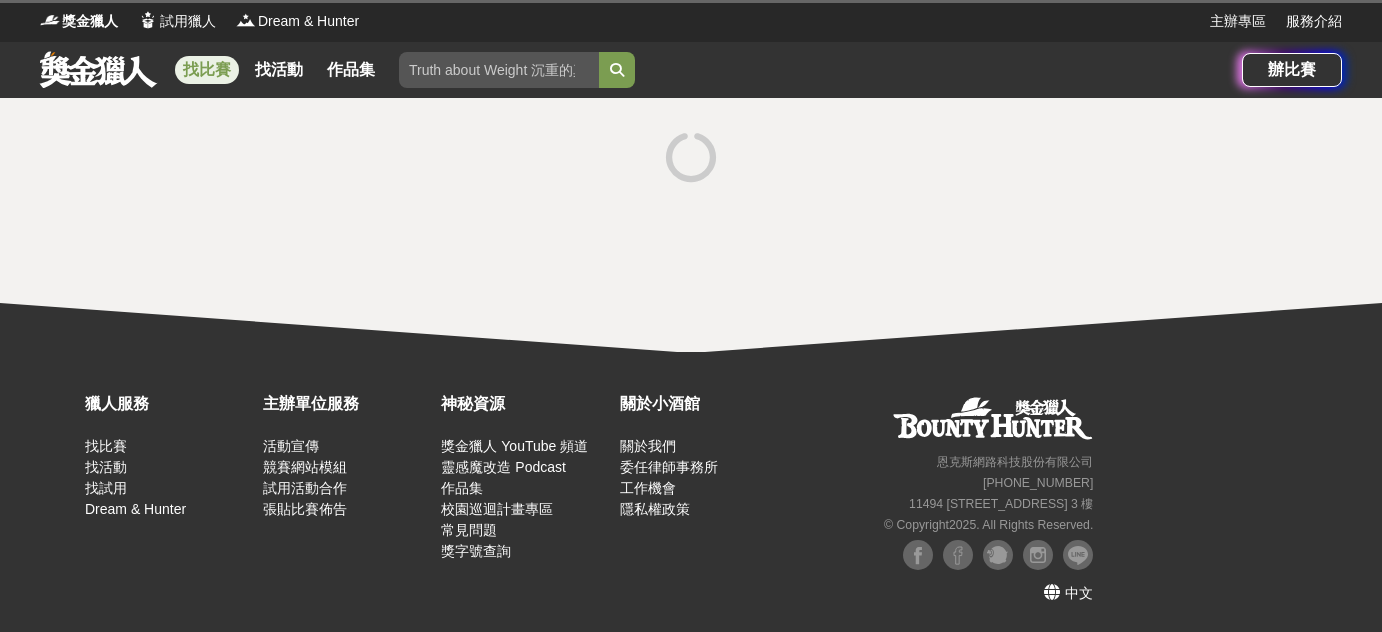 scroll, scrollTop: 0, scrollLeft: 0, axis: both 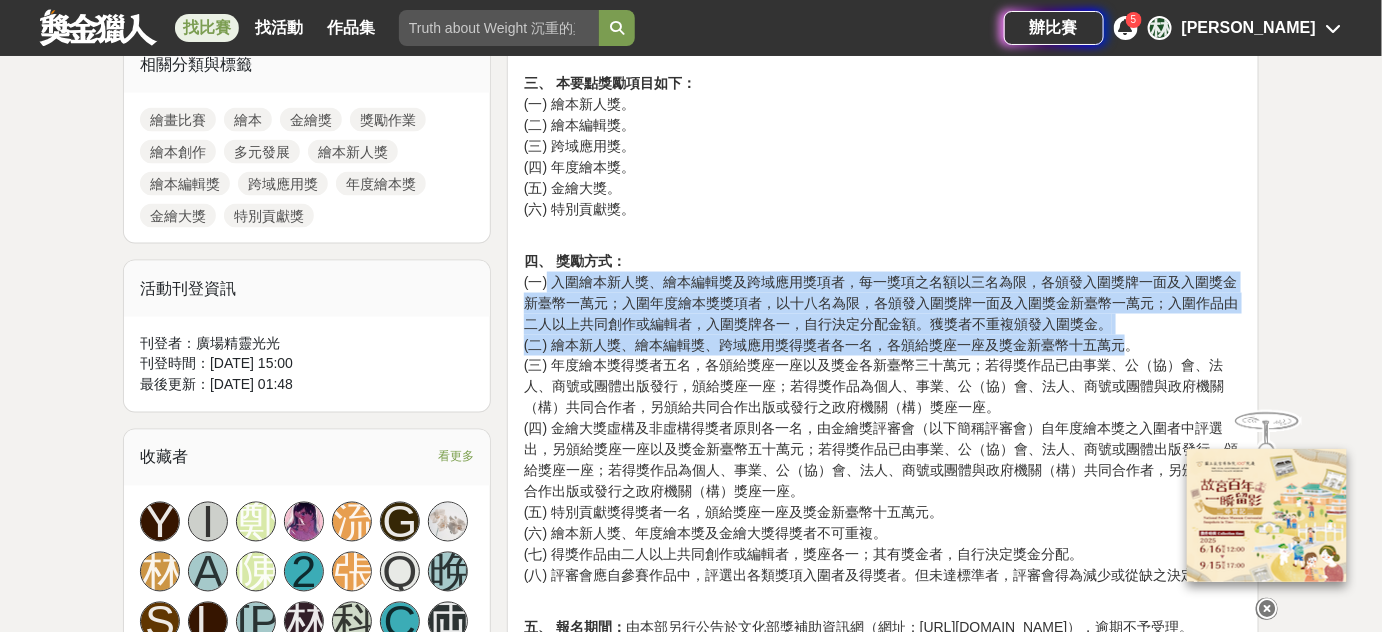 drag, startPoint x: 549, startPoint y: 279, endPoint x: 1122, endPoint y: 343, distance: 576.5631 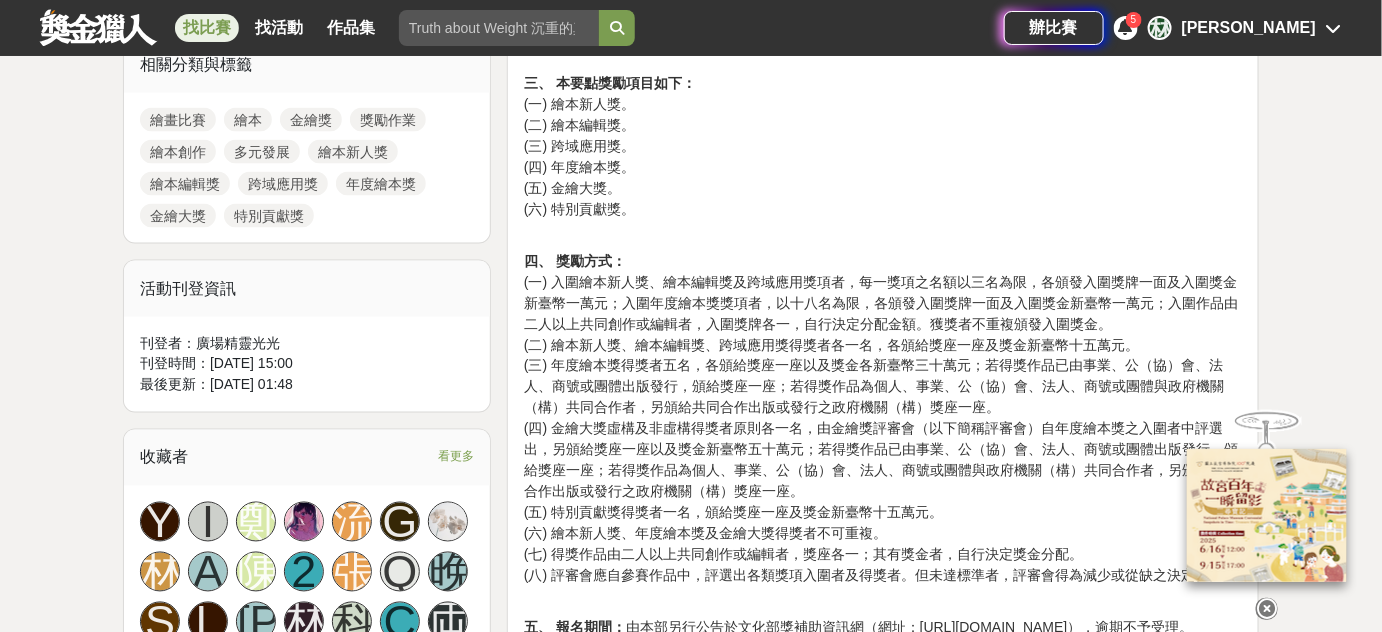 click on "四、 獎勵方式： (一) 入圍繪本新人獎、繪本編輯獎及跨域應用獎項者，每一獎項之名額以三名為限，各頒發入圍獎牌一面及入圍獎金新臺幣一萬元；入圍年度繪本獎獎項者，以十八名為限，各頒發入圍獎牌一面及入圍獎金新臺幣一萬元；入圍作品由二人以上共同創作或編輯者，入圍獎牌各一，自行決定分配金額。獲獎者不重複頒發入圍獎金。 (二) 繪本新人獎、繪本編輯獎、跨域應用獎得獎者各一名，各頒給獎座一座及獎金新臺幣十五萬元。 (三) 年度繪本獎得獎者五名，各頒給獎座一座以及獎金各新臺幣三十萬元；若得獎作品已由事業、公（協）會、法人、商號或團體出版發行，頒給獎座一座；若得獎作品為個人、事業、公（協）會、法人、商號或團體與政府機關（構）共同合作者，另頒給共同合作出版或發行之政府機關（構）獎座一座。" at bounding box center [883, 408] 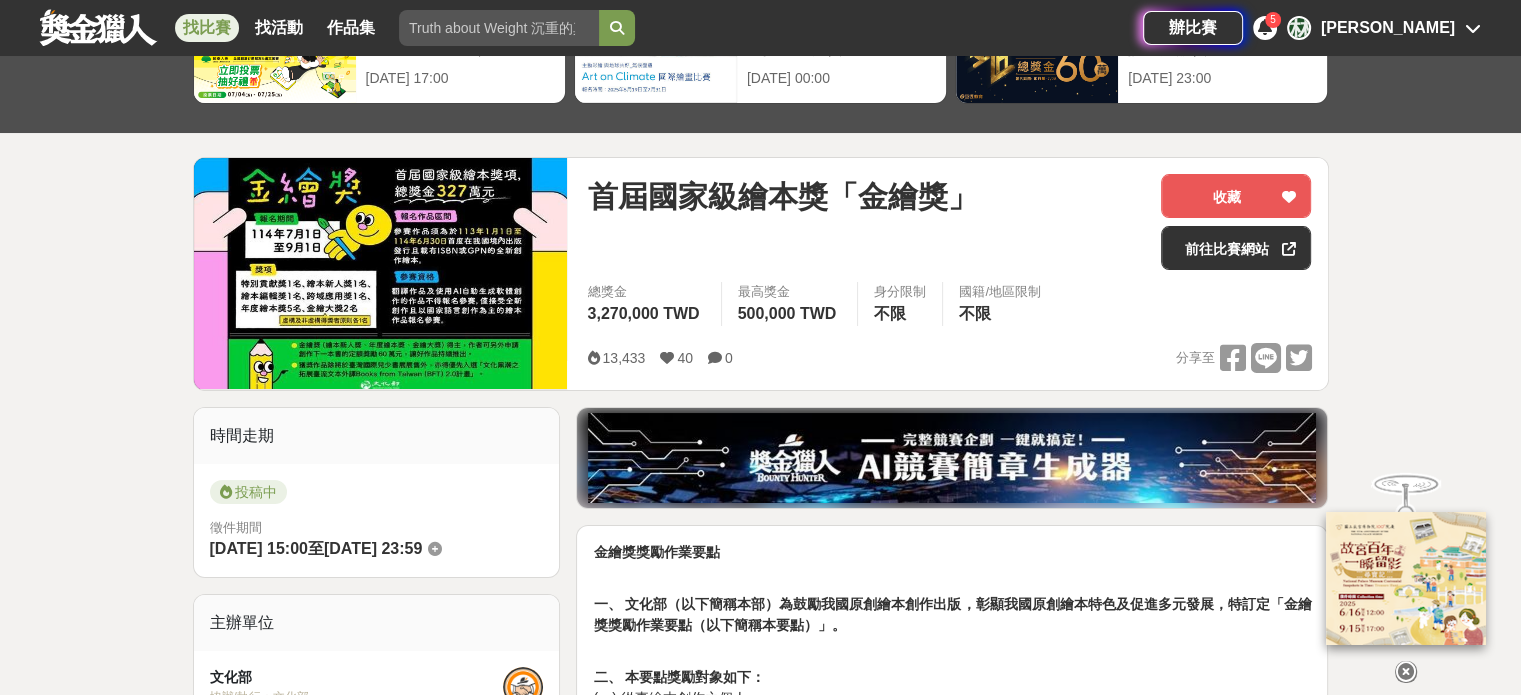 scroll, scrollTop: 74, scrollLeft: 0, axis: vertical 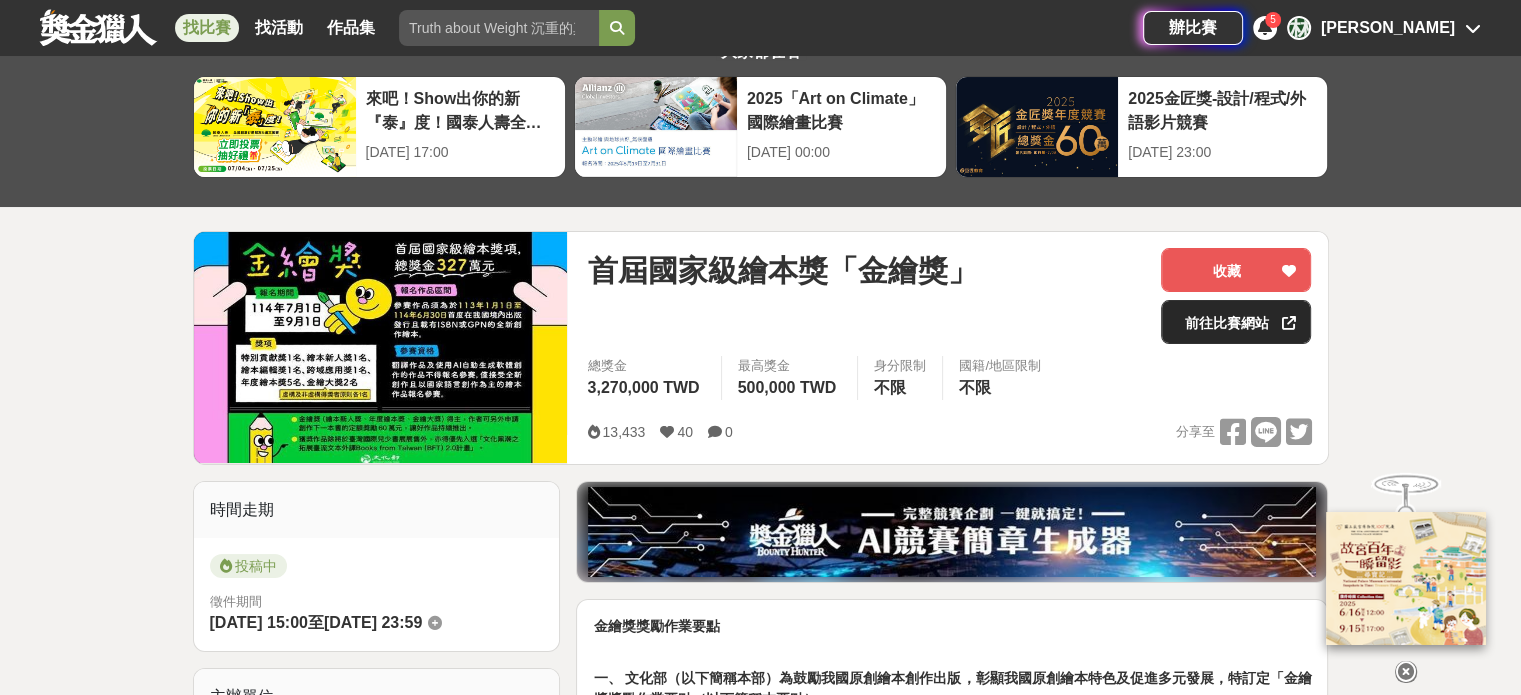 click on "前往比賽網站" at bounding box center [1236, 322] 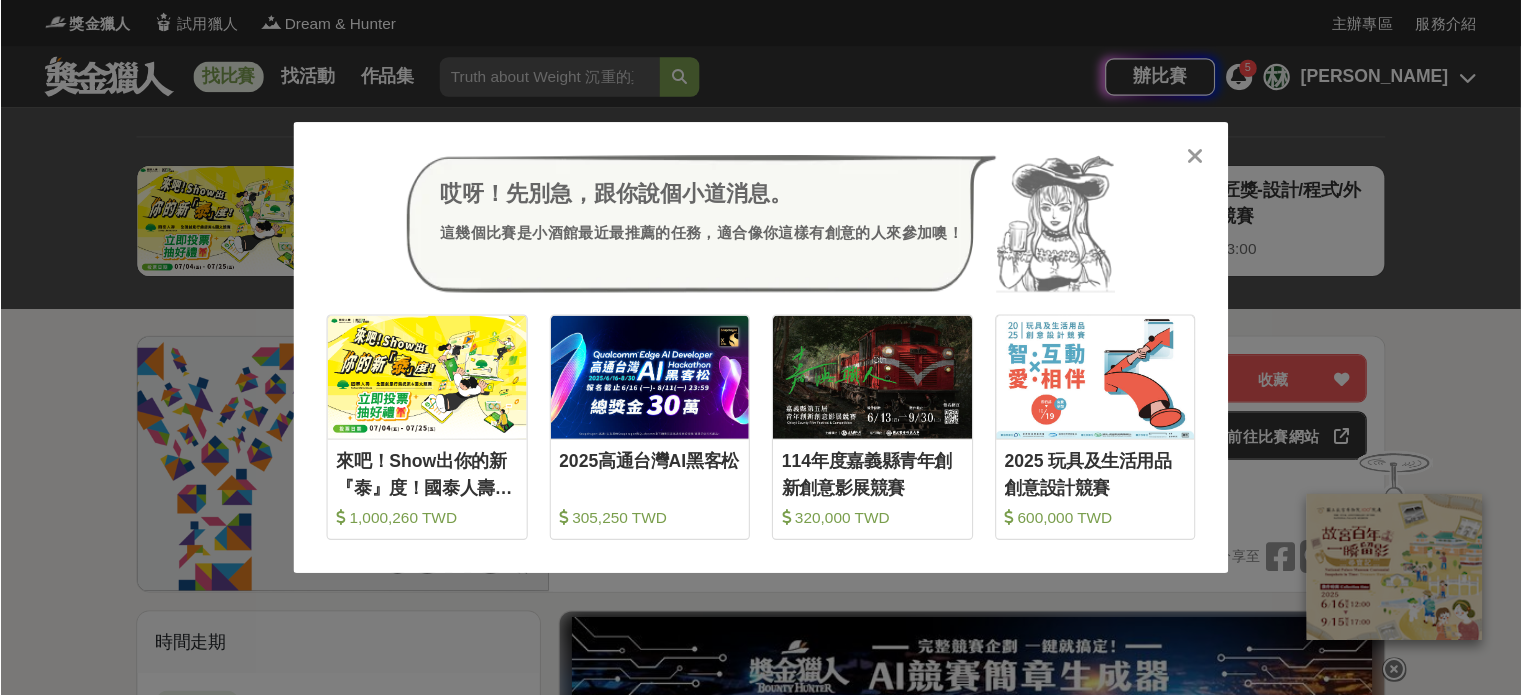 scroll, scrollTop: 0, scrollLeft: 0, axis: both 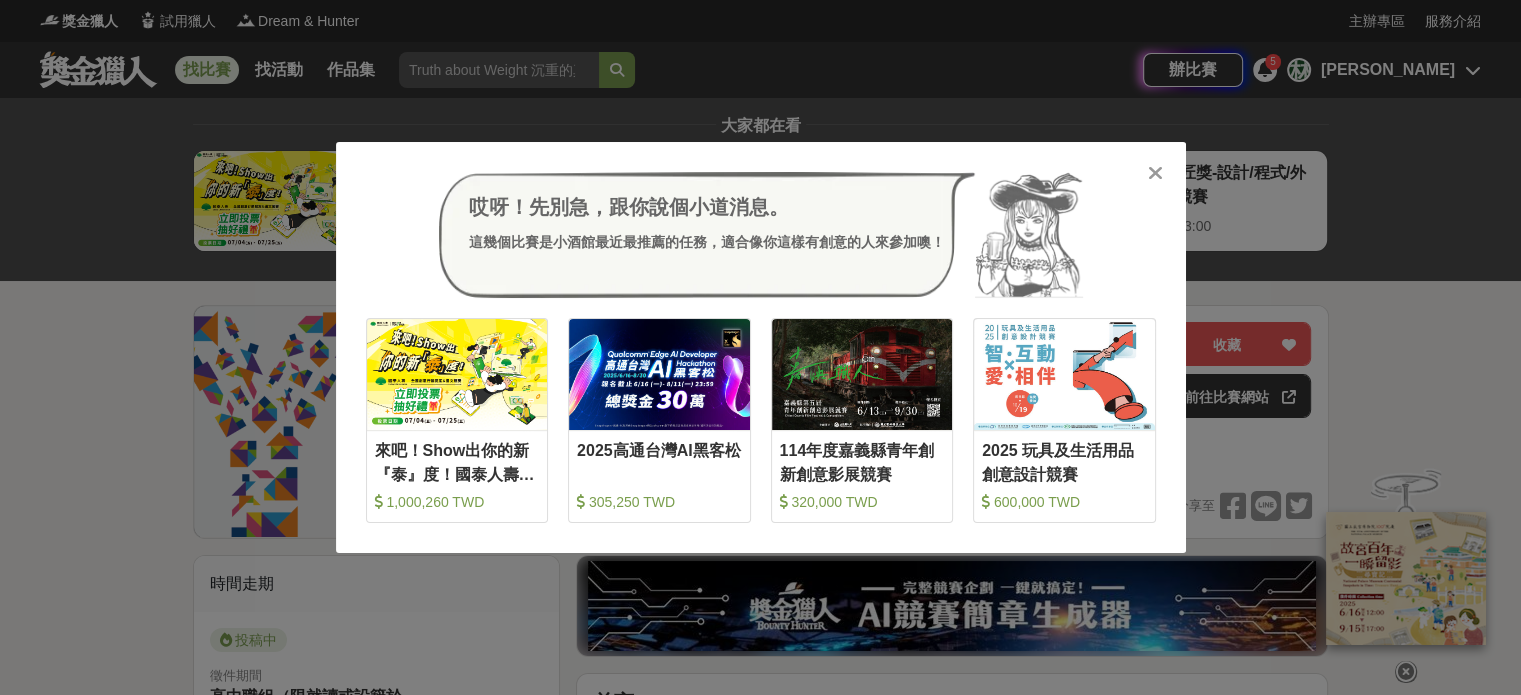 click at bounding box center (1155, 173) 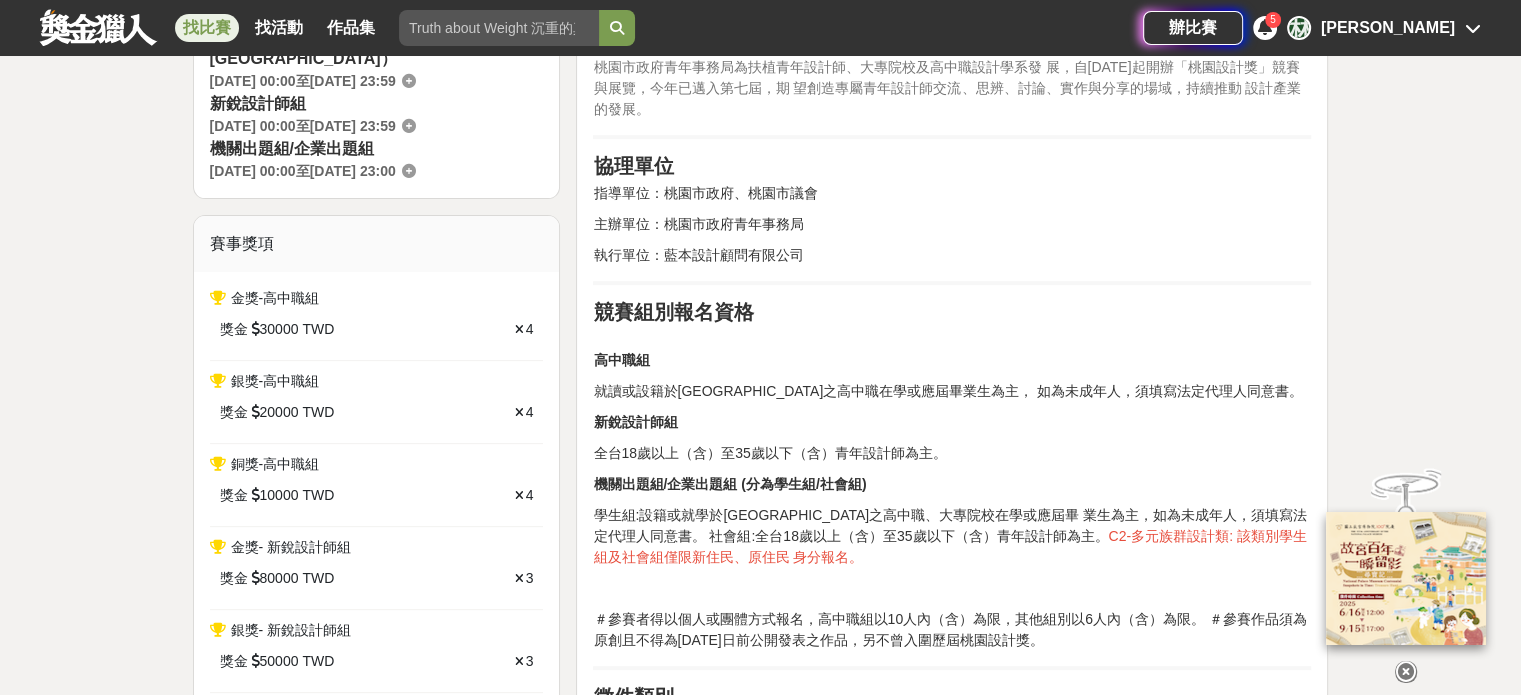 scroll, scrollTop: 700, scrollLeft: 0, axis: vertical 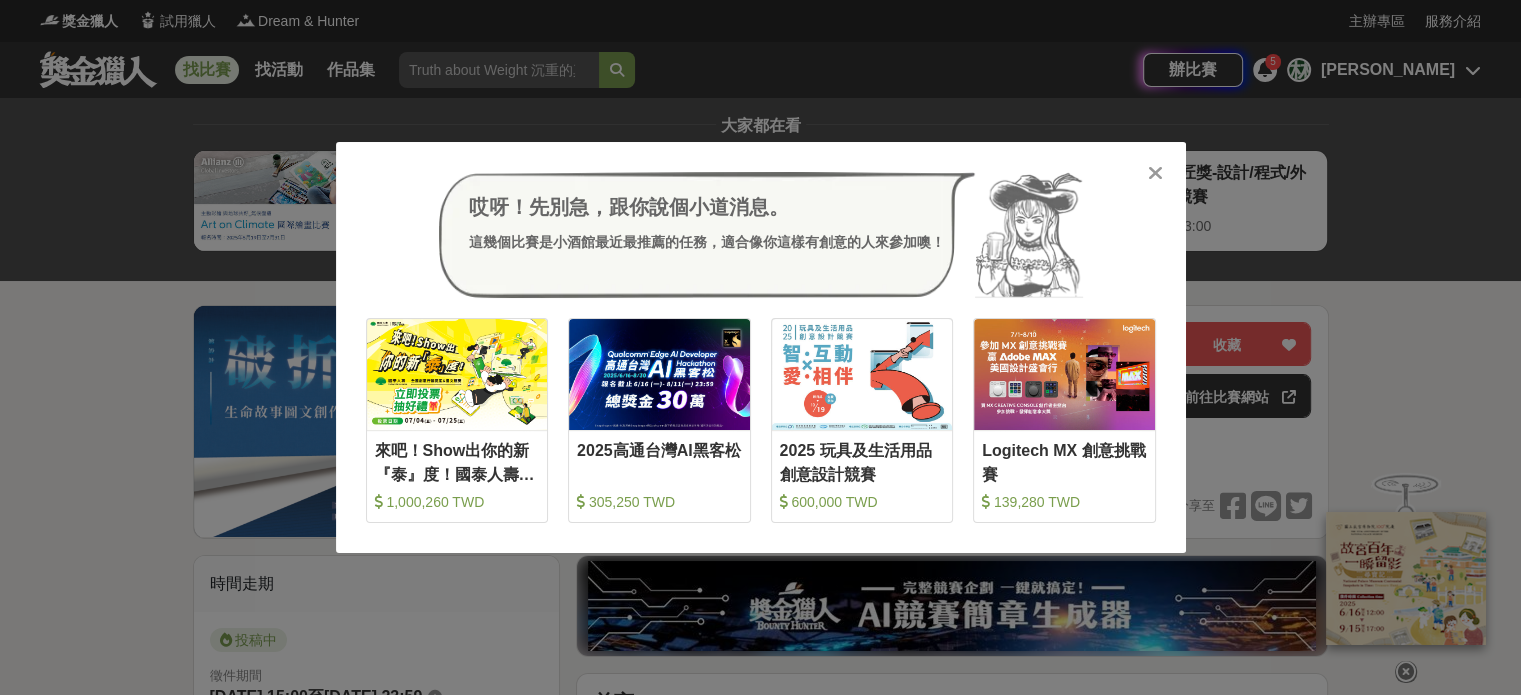 click at bounding box center [1155, 173] 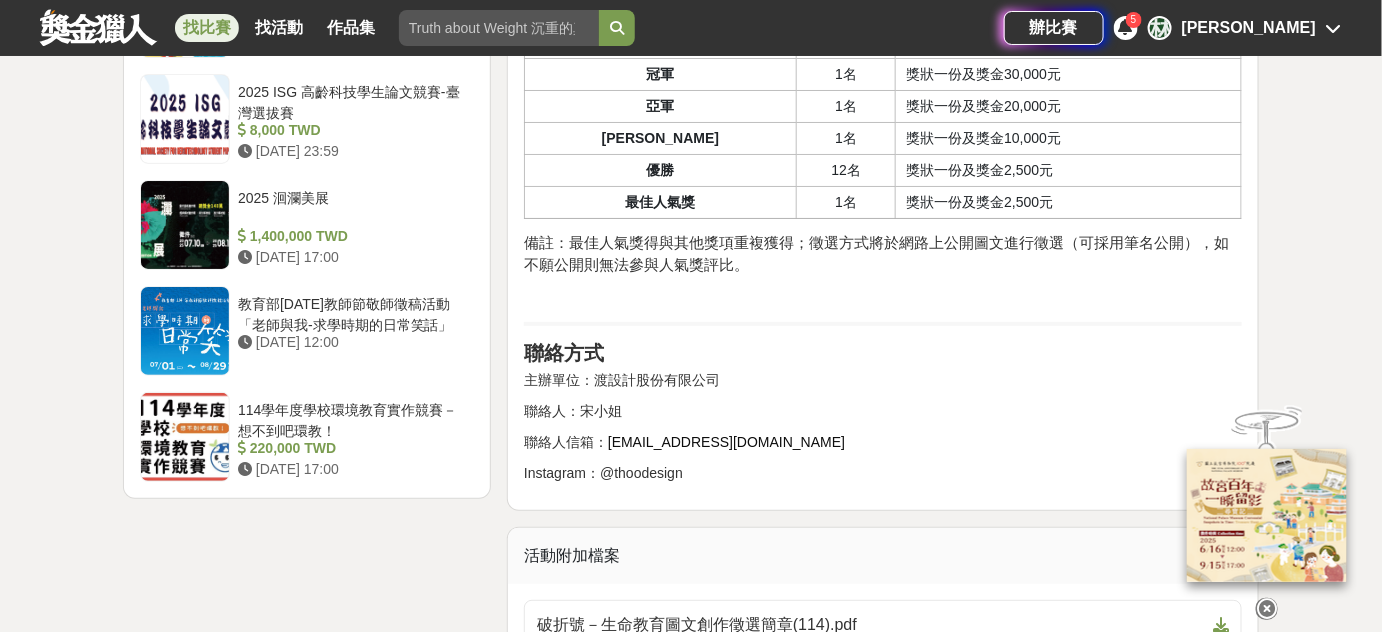 scroll, scrollTop: 2486, scrollLeft: 0, axis: vertical 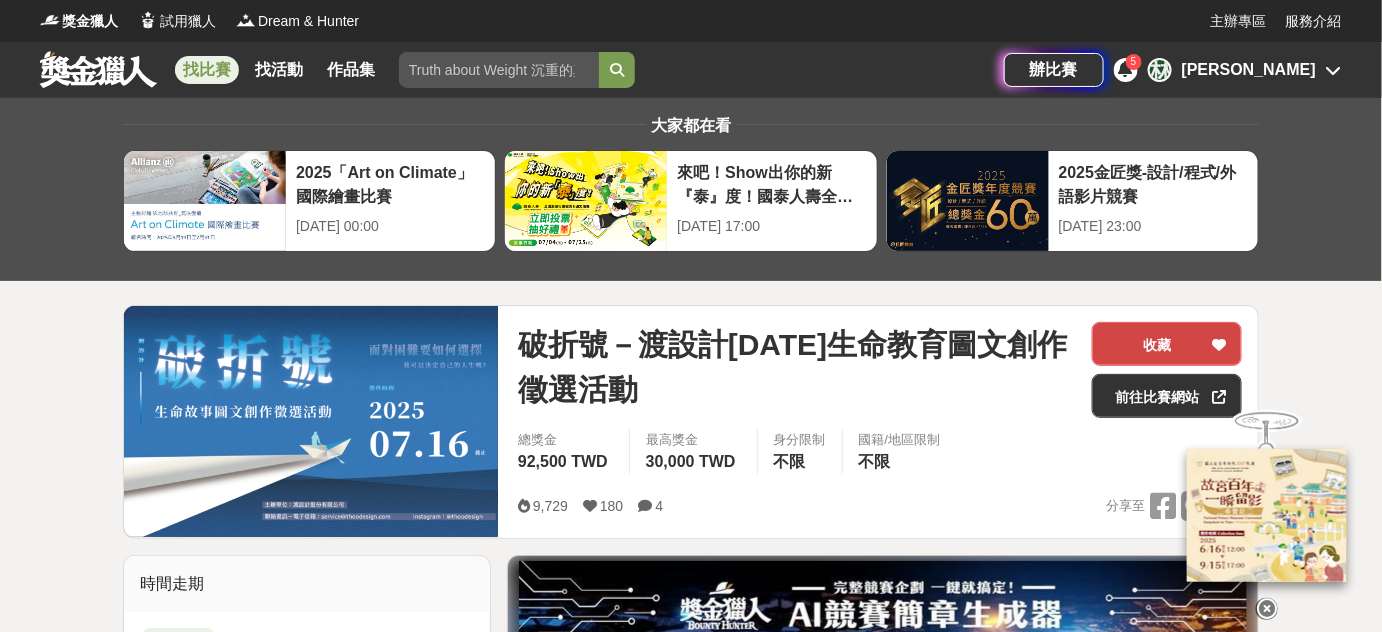 click on "收藏" at bounding box center [1167, 344] 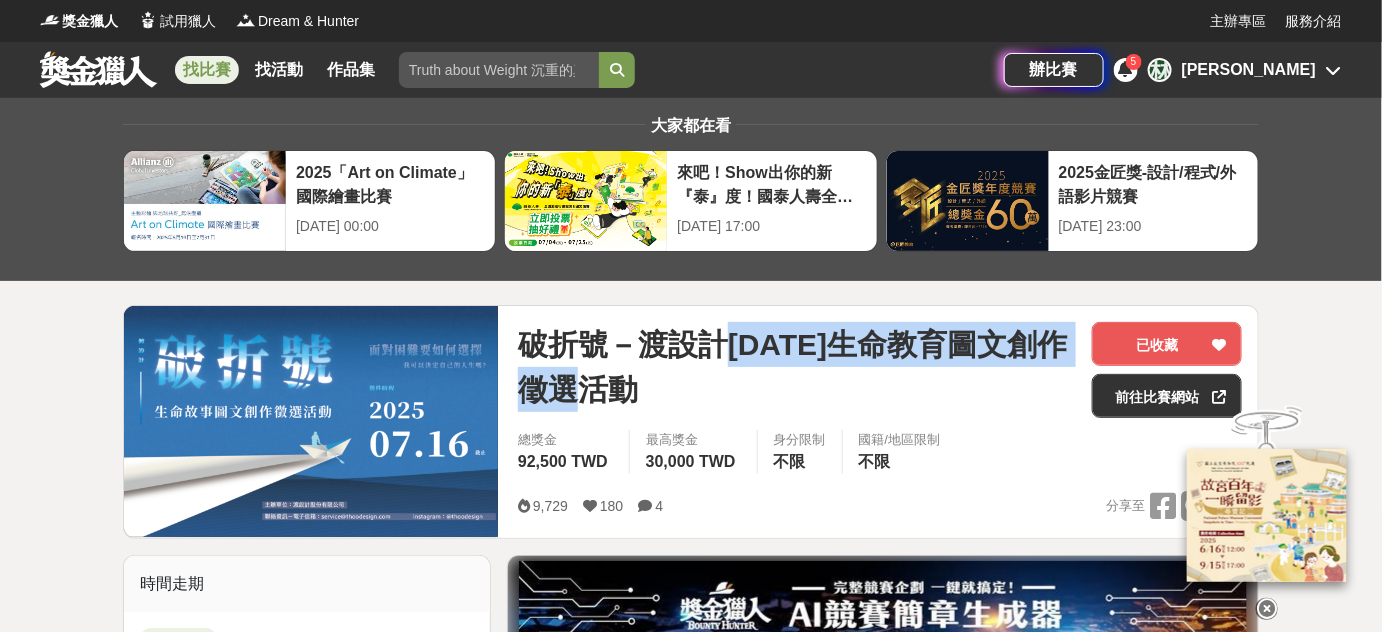 drag, startPoint x: 728, startPoint y: 342, endPoint x: 1010, endPoint y: 372, distance: 283.59125 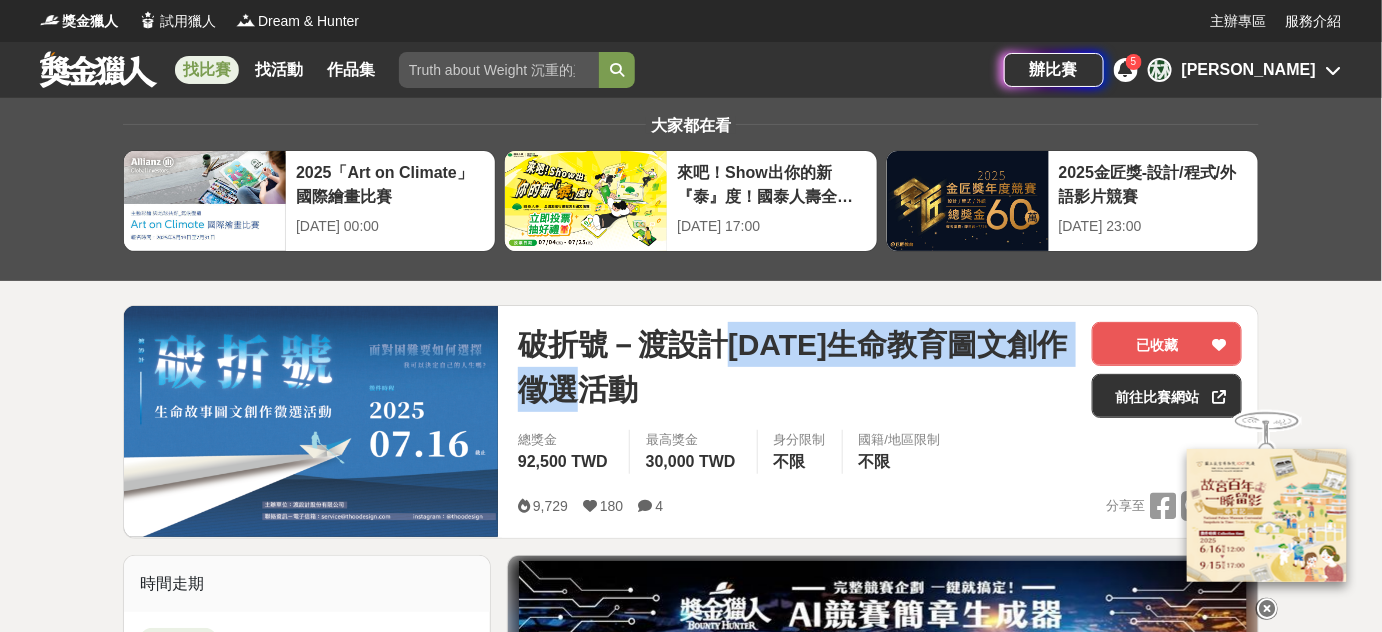 click on "破折號－渡設計114年生命教育圖文創作徵選活動" at bounding box center (797, 367) 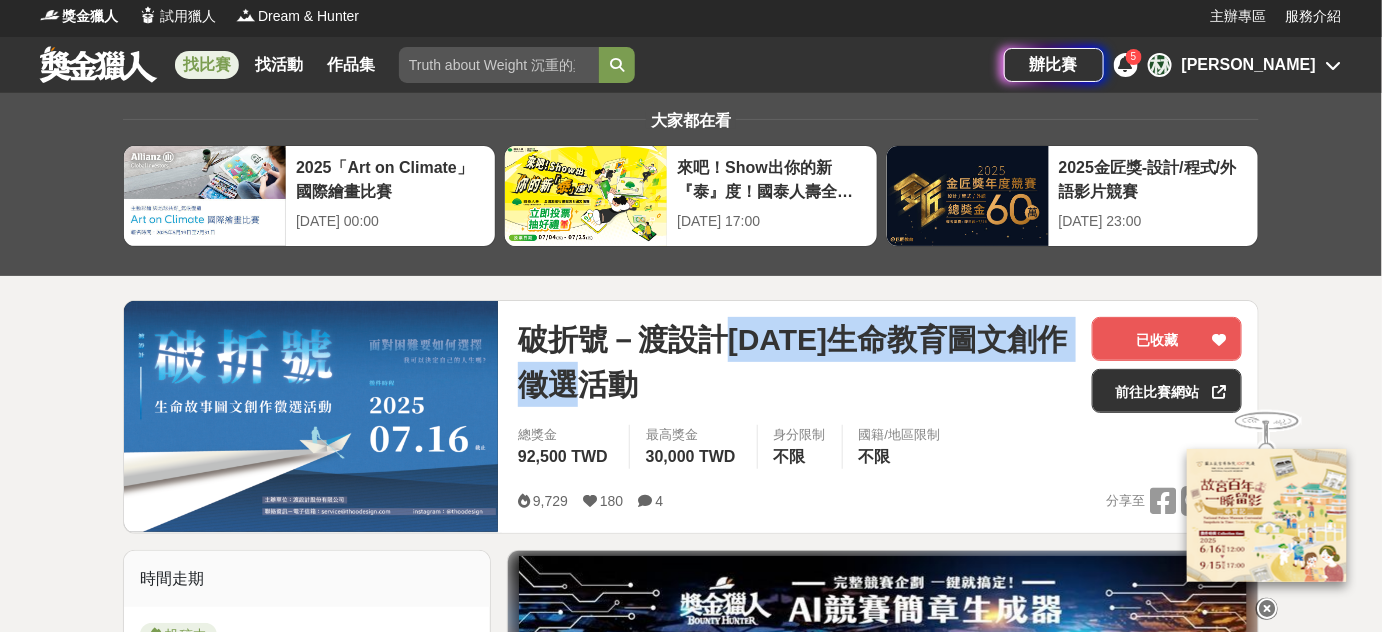 scroll, scrollTop: 0, scrollLeft: 0, axis: both 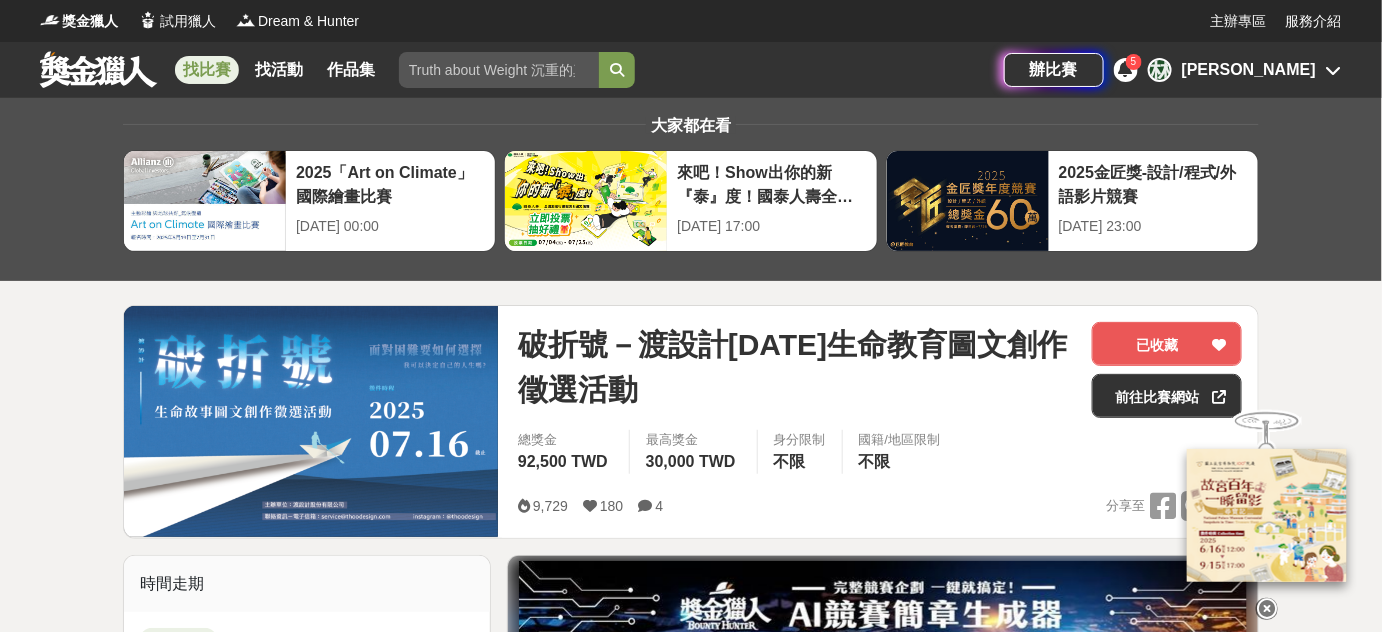 click on "破折號－渡設計114年生命教育圖文創作徵選活動 已收藏 前往比賽網站 總獎金 92,500   TWD 最高獎金 30,000   TWD 身分限制 不限 國籍/地區限制 不限 9,729 180 4 分享至 已收藏 前往比賽網站" at bounding box center [880, 422] 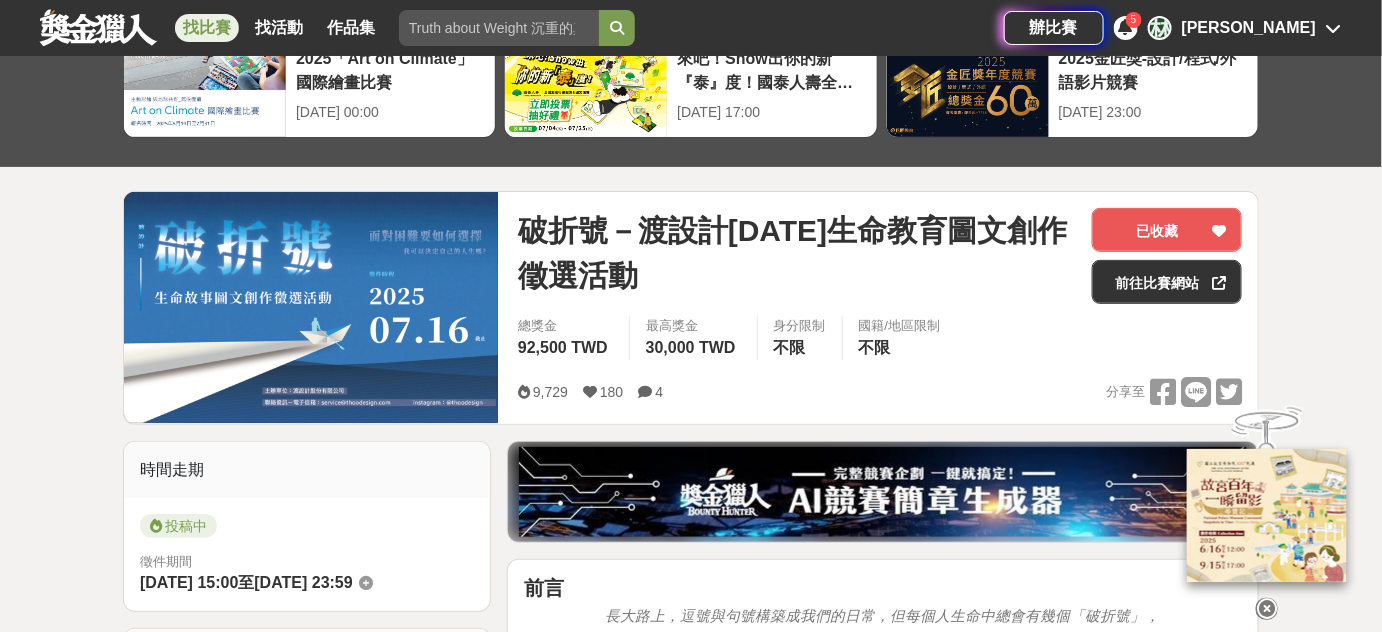 scroll, scrollTop: 90, scrollLeft: 0, axis: vertical 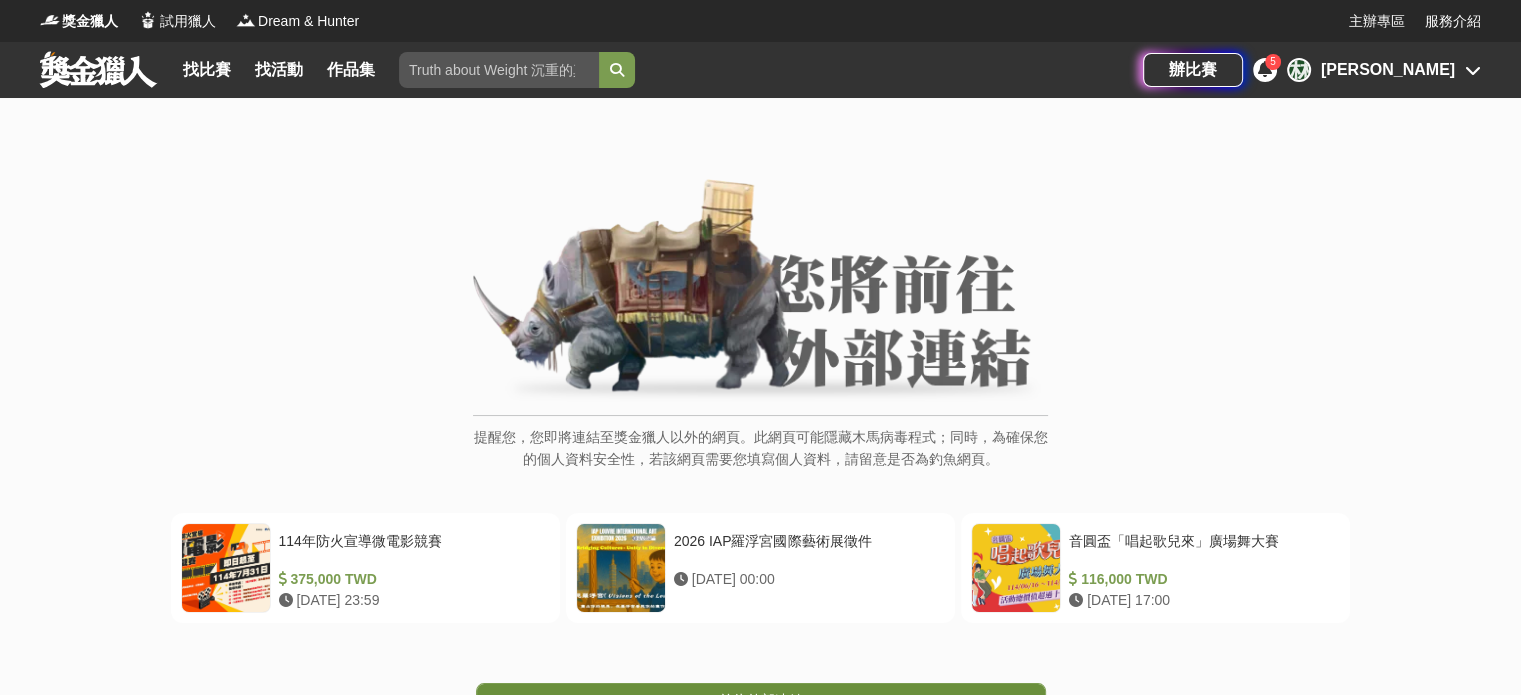 click on "前往外部連結" at bounding box center (761, 700) 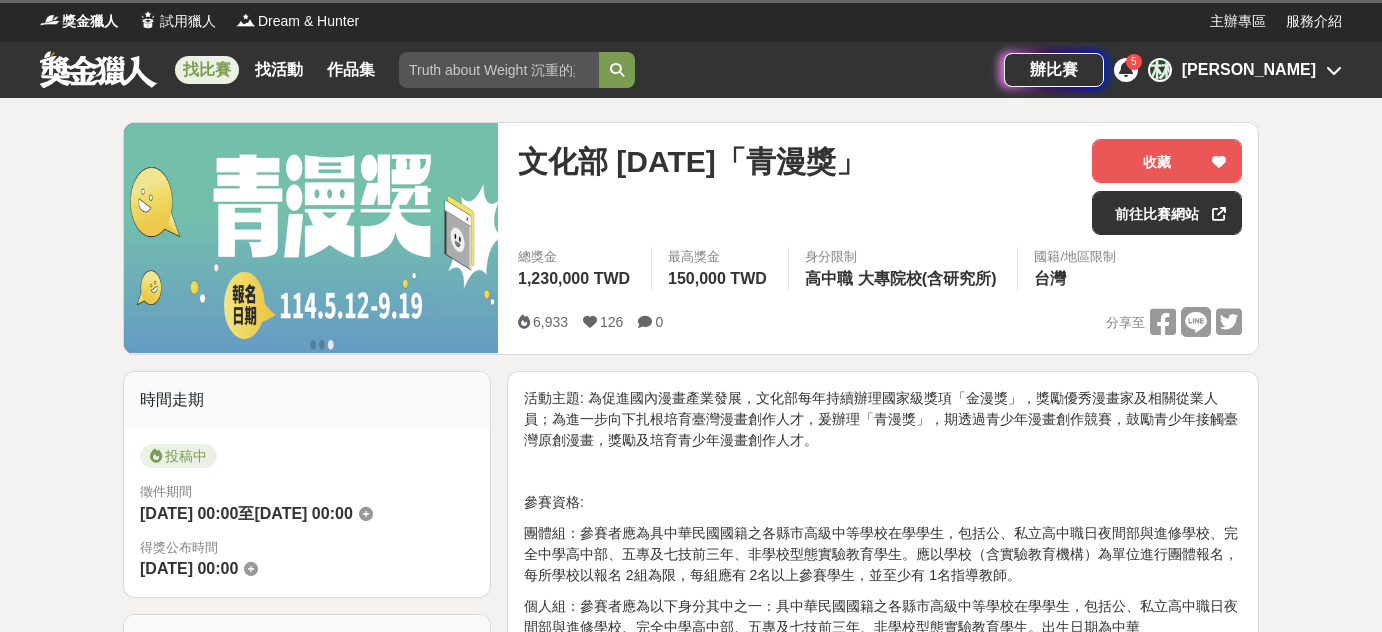 scroll, scrollTop: 0, scrollLeft: 0, axis: both 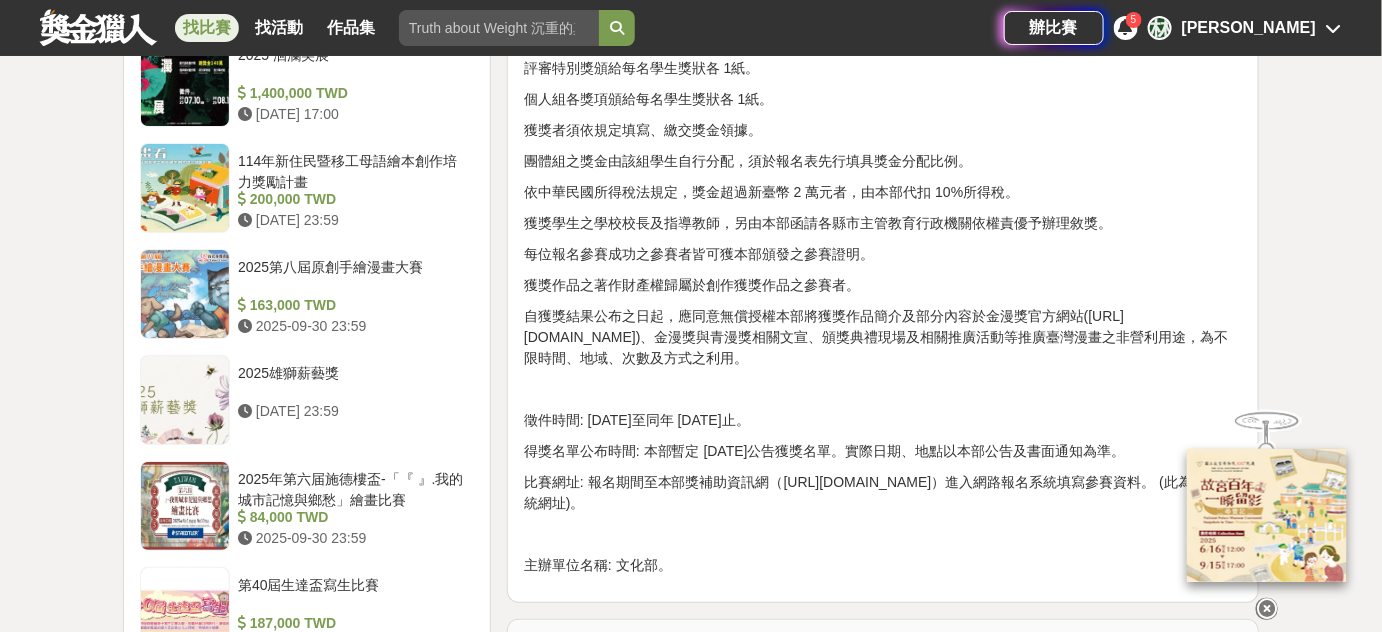 drag, startPoint x: 1034, startPoint y: 356, endPoint x: 1077, endPoint y: 212, distance: 150.28307 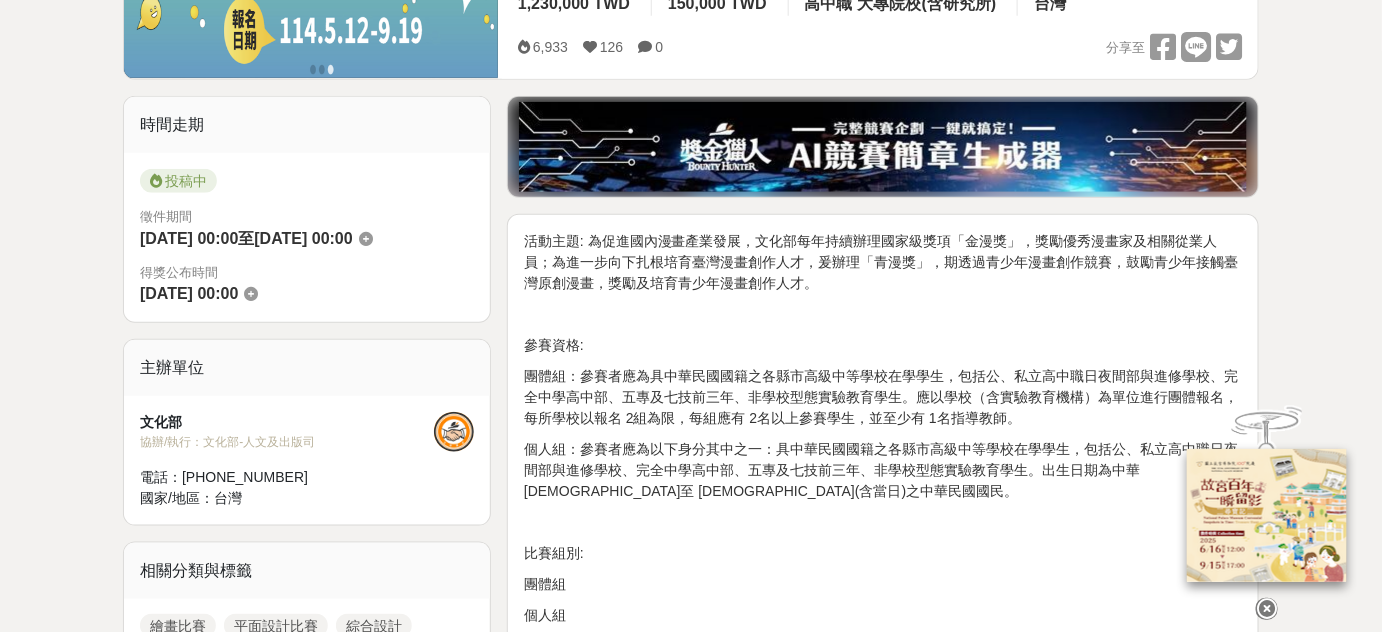 scroll, scrollTop: 0, scrollLeft: 0, axis: both 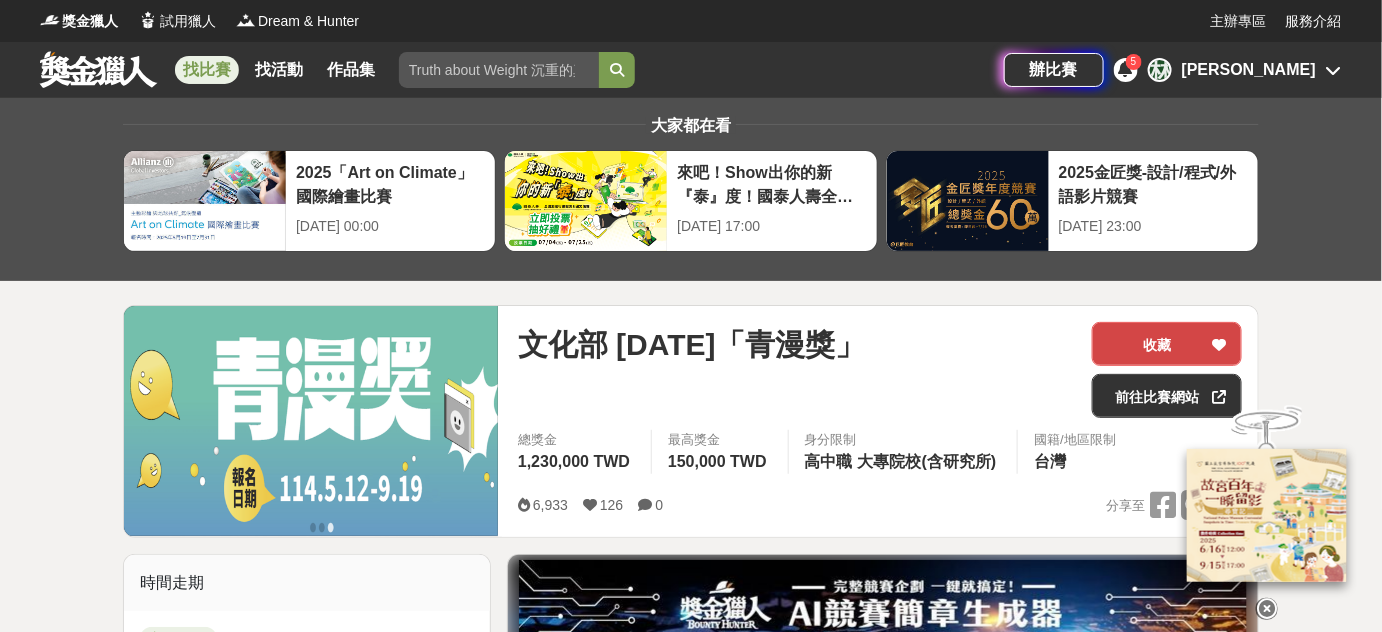 click on "收藏" at bounding box center (1167, 344) 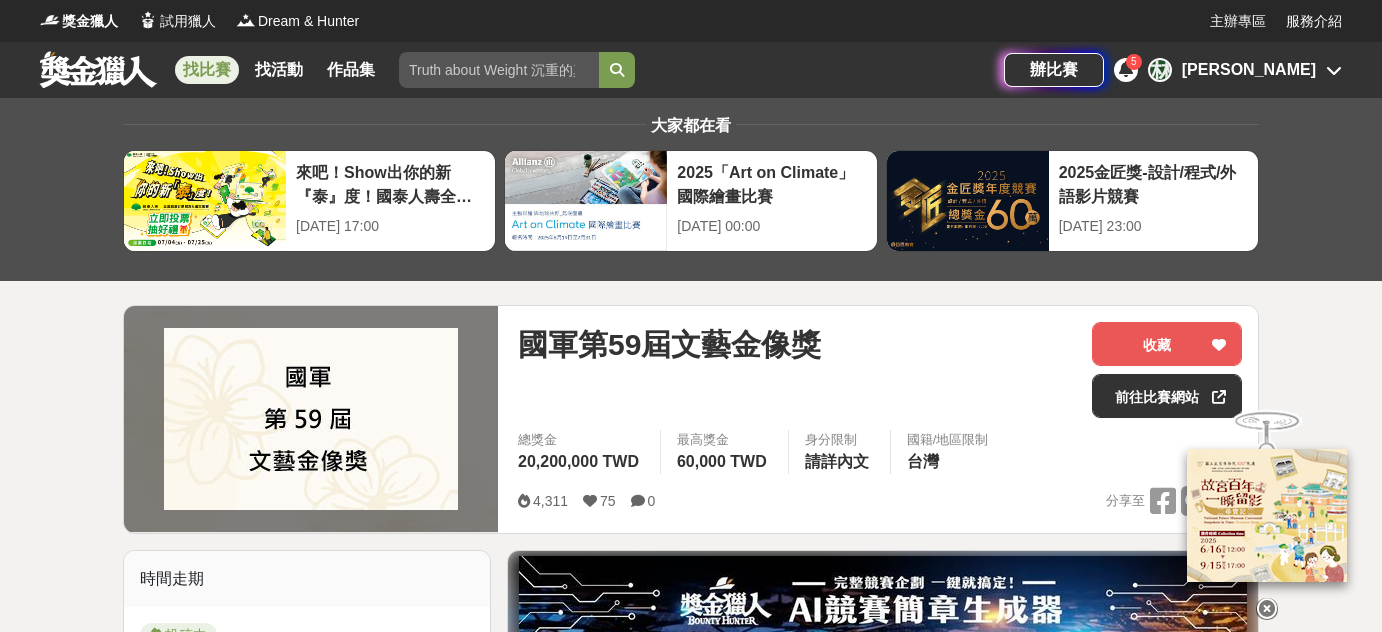 scroll, scrollTop: 0, scrollLeft: 0, axis: both 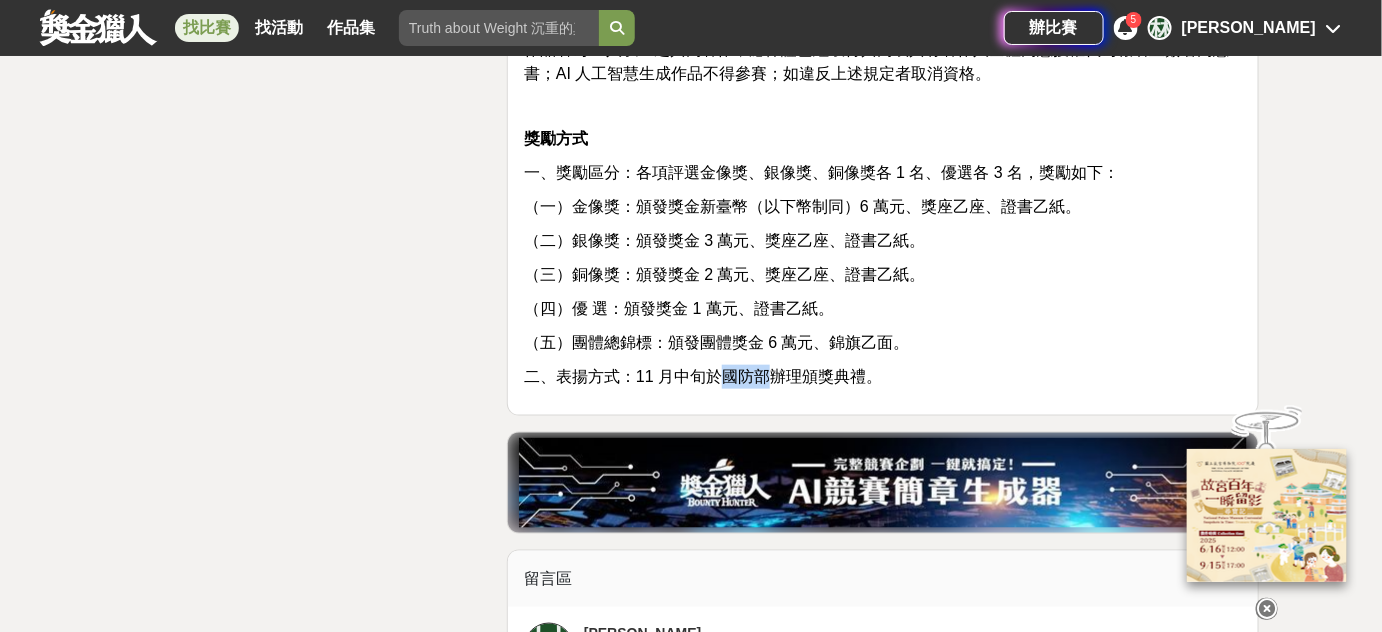 drag, startPoint x: 716, startPoint y: 378, endPoint x: 764, endPoint y: 378, distance: 48 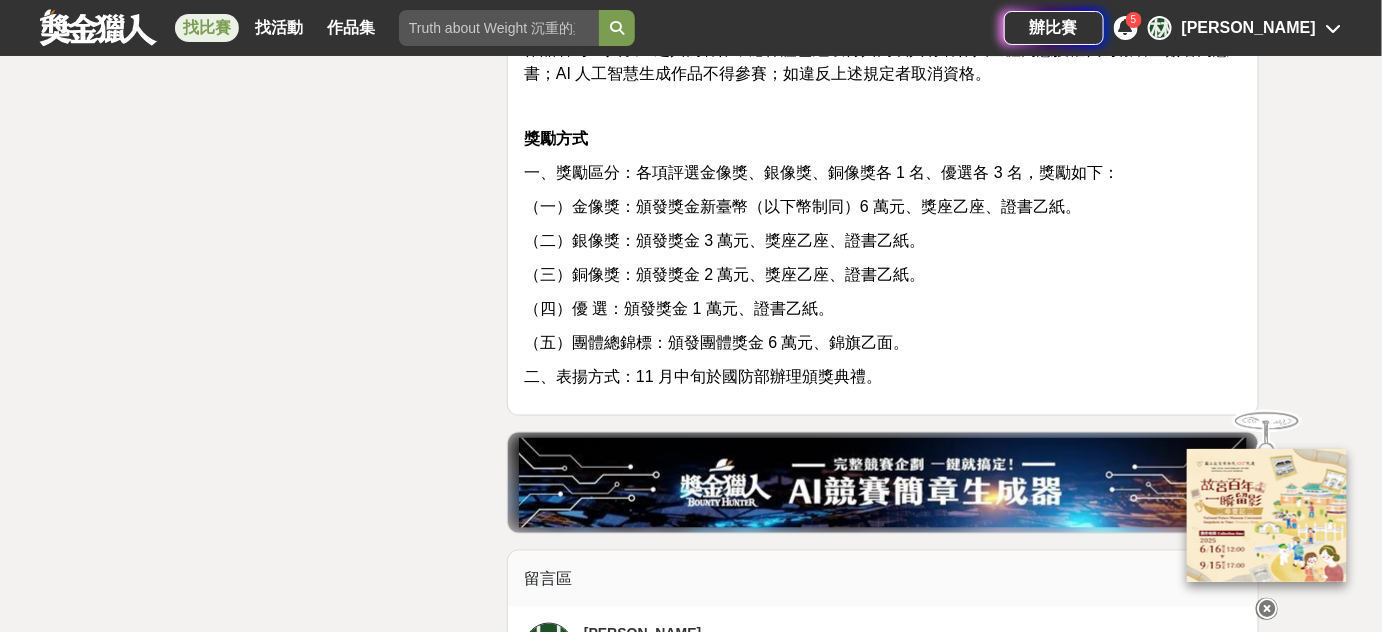 click on "（二）銀像獎：頒發獎金 3 萬元、獎座乙座、證書乙紙。" at bounding box center (725, 240) 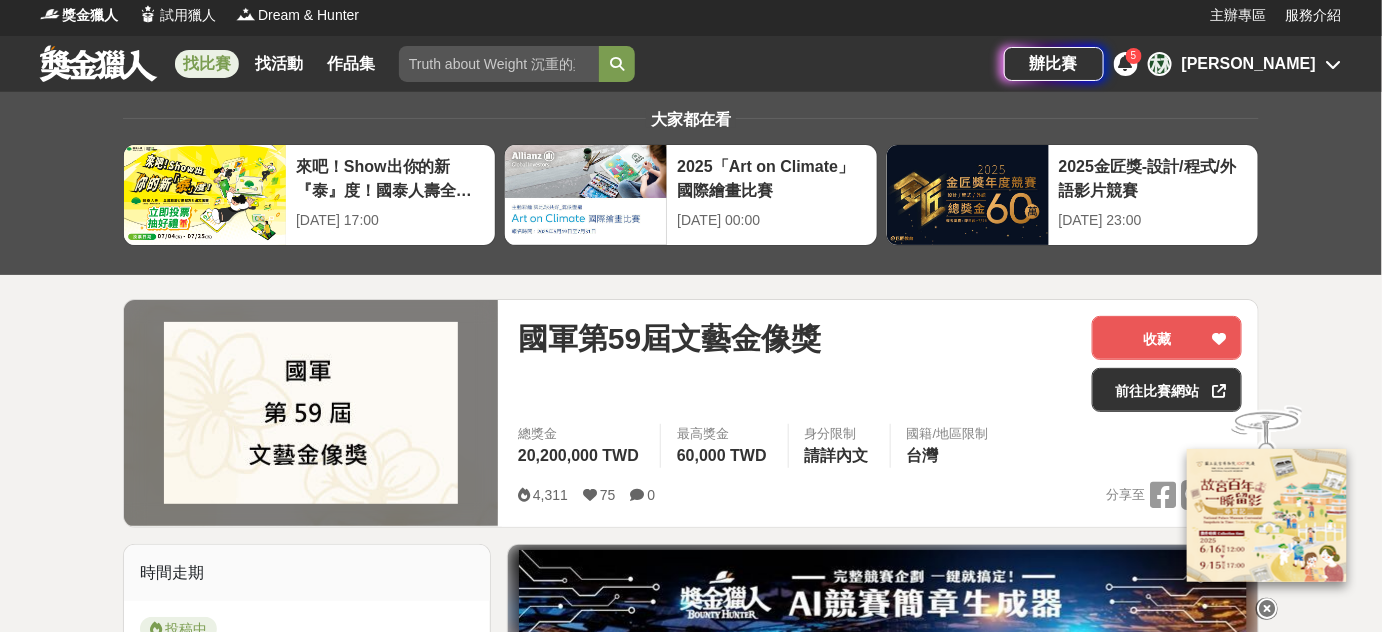 scroll, scrollTop: 0, scrollLeft: 0, axis: both 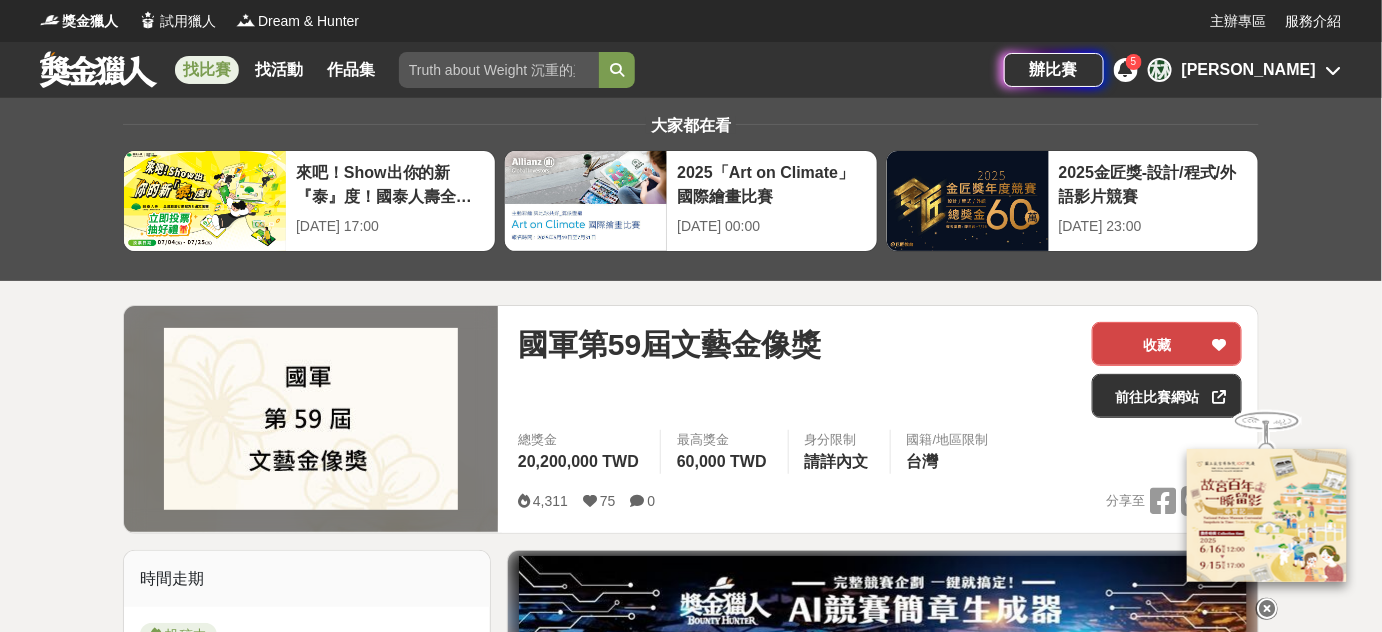 click on "收藏" at bounding box center (1167, 344) 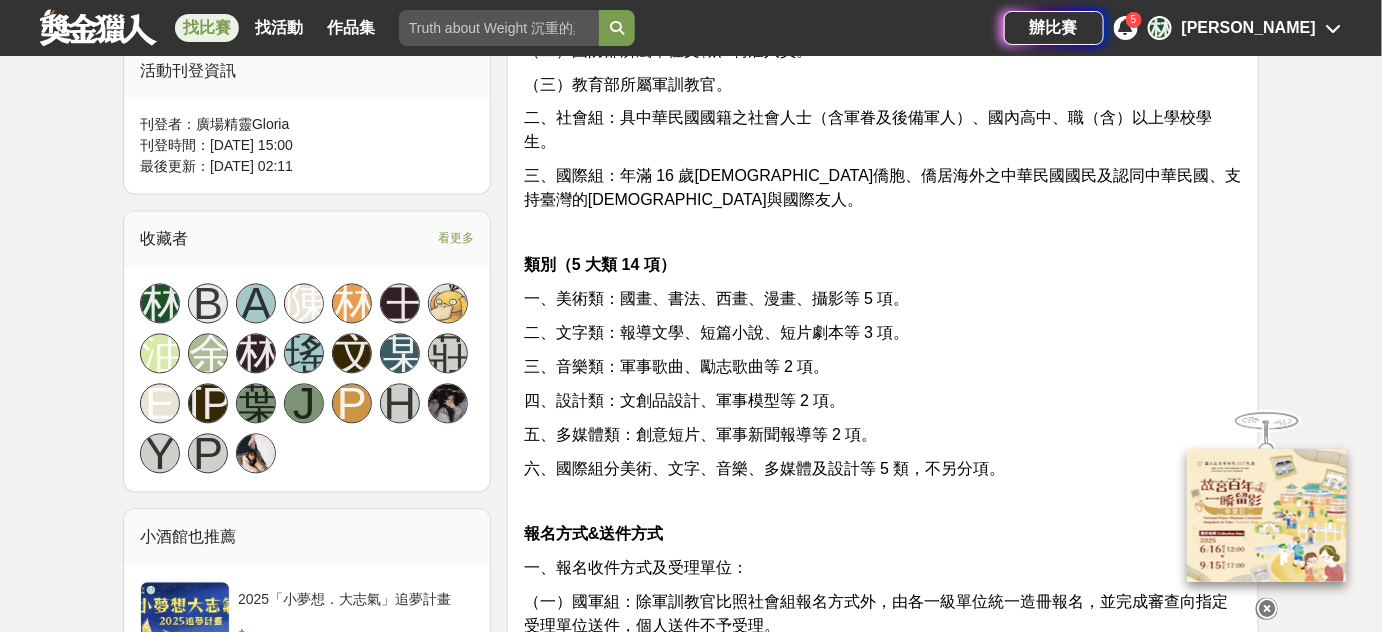 scroll, scrollTop: 1181, scrollLeft: 0, axis: vertical 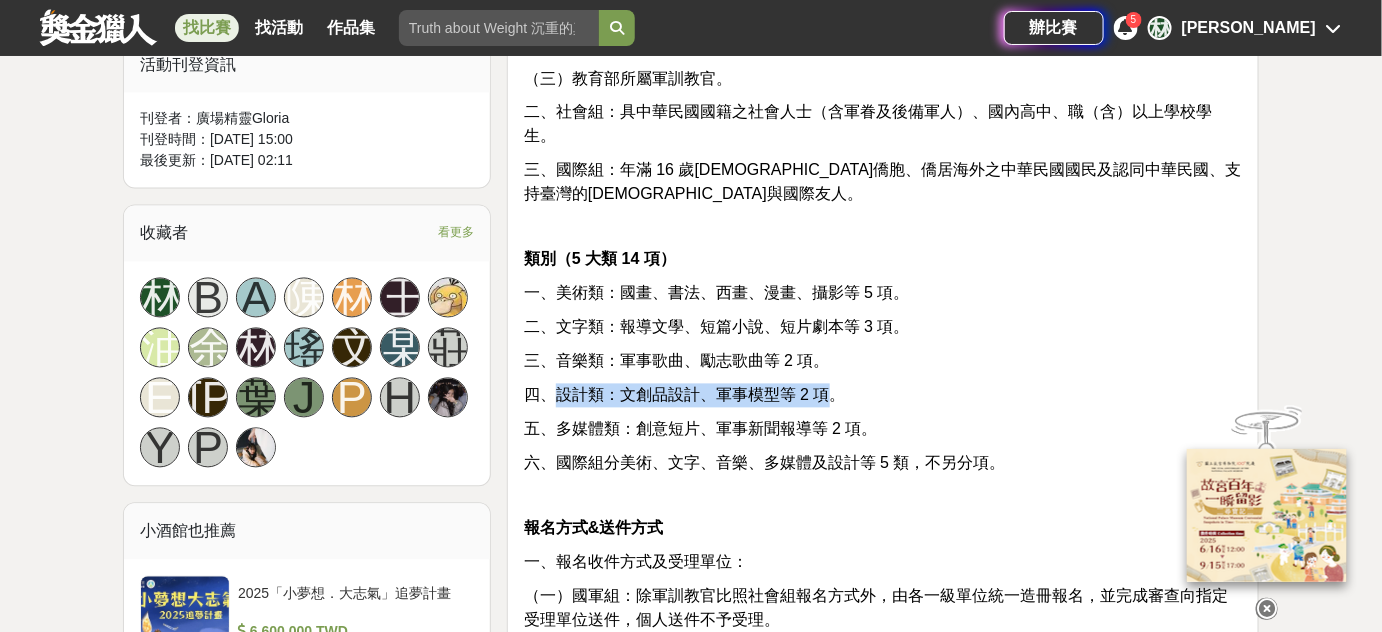 drag, startPoint x: 561, startPoint y: 371, endPoint x: 826, endPoint y: 369, distance: 265.00754 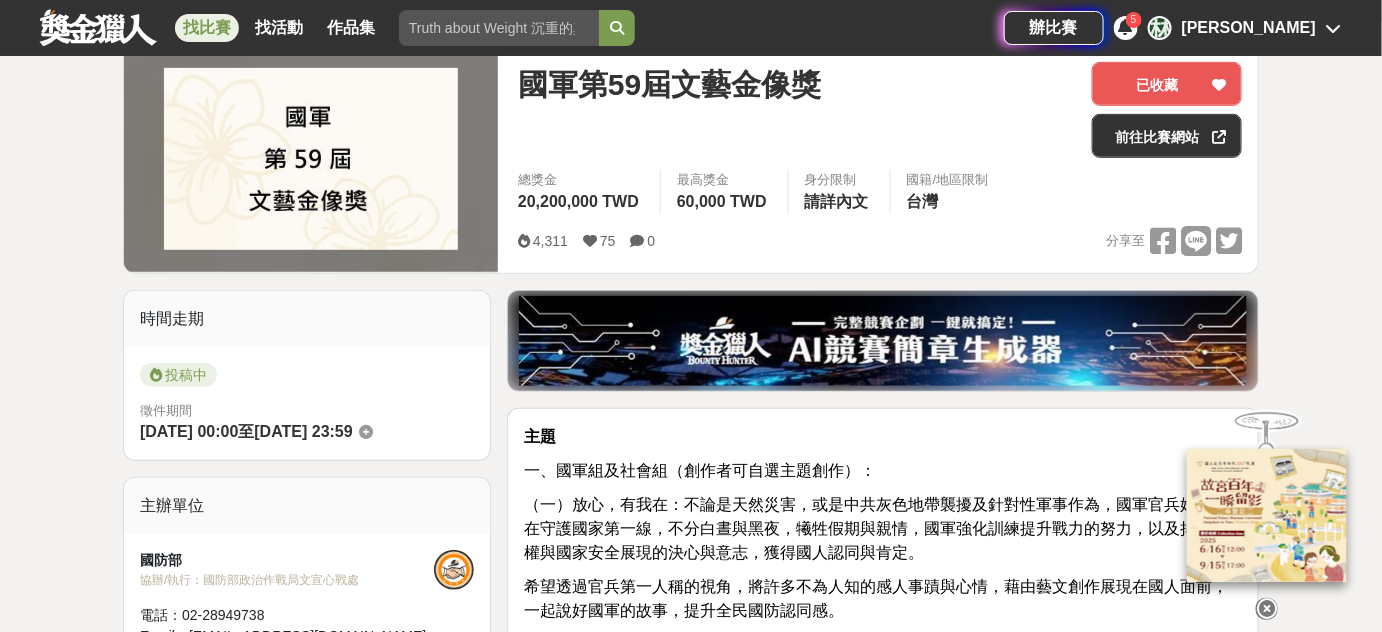 scroll, scrollTop: 90, scrollLeft: 0, axis: vertical 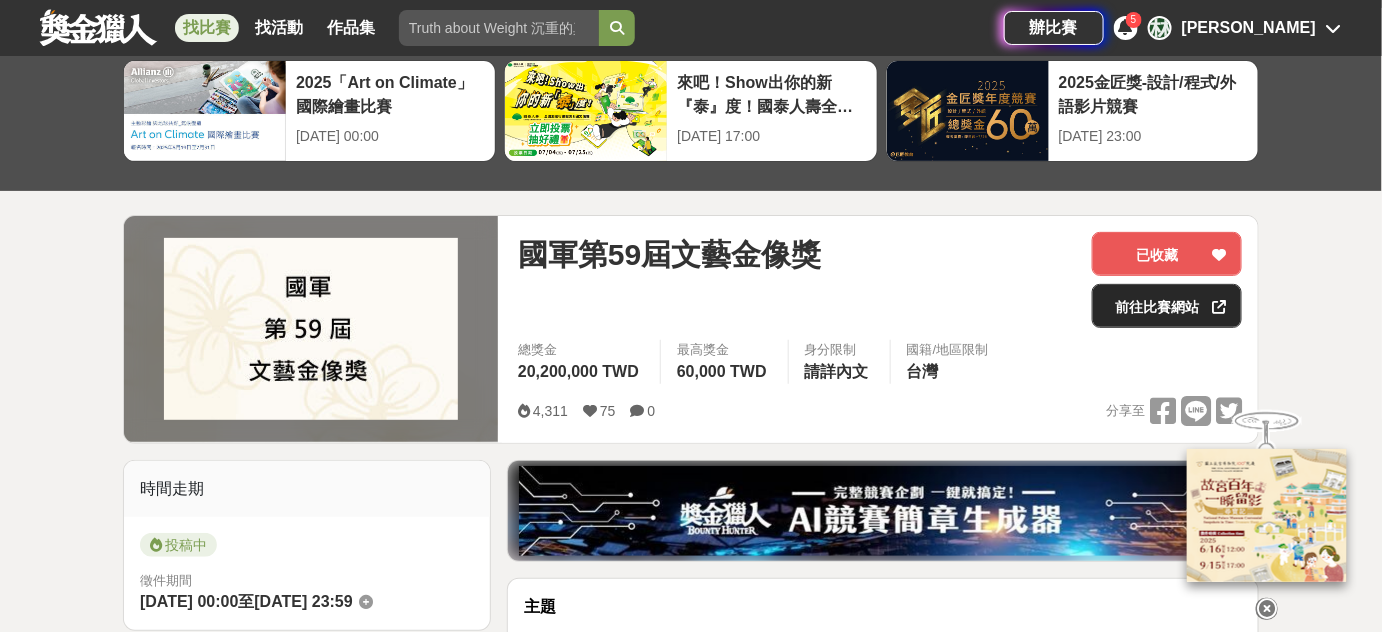 click on "前往比賽網站" at bounding box center (1167, 306) 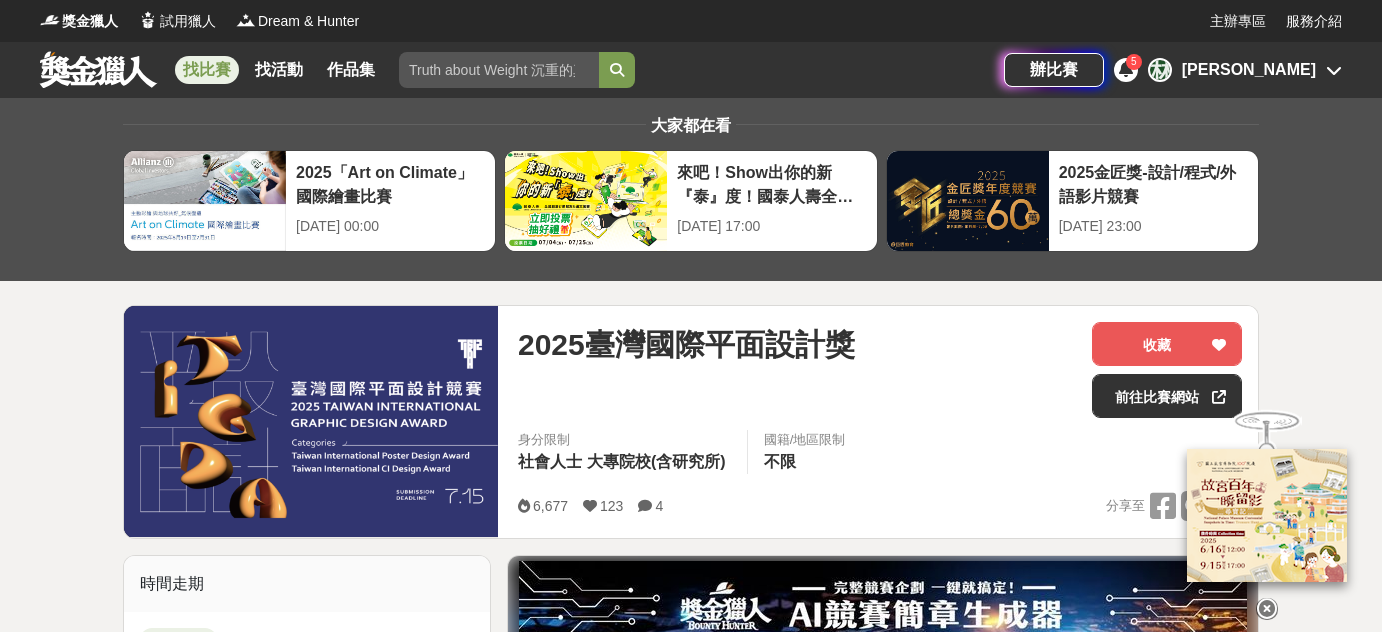 scroll, scrollTop: 0, scrollLeft: 0, axis: both 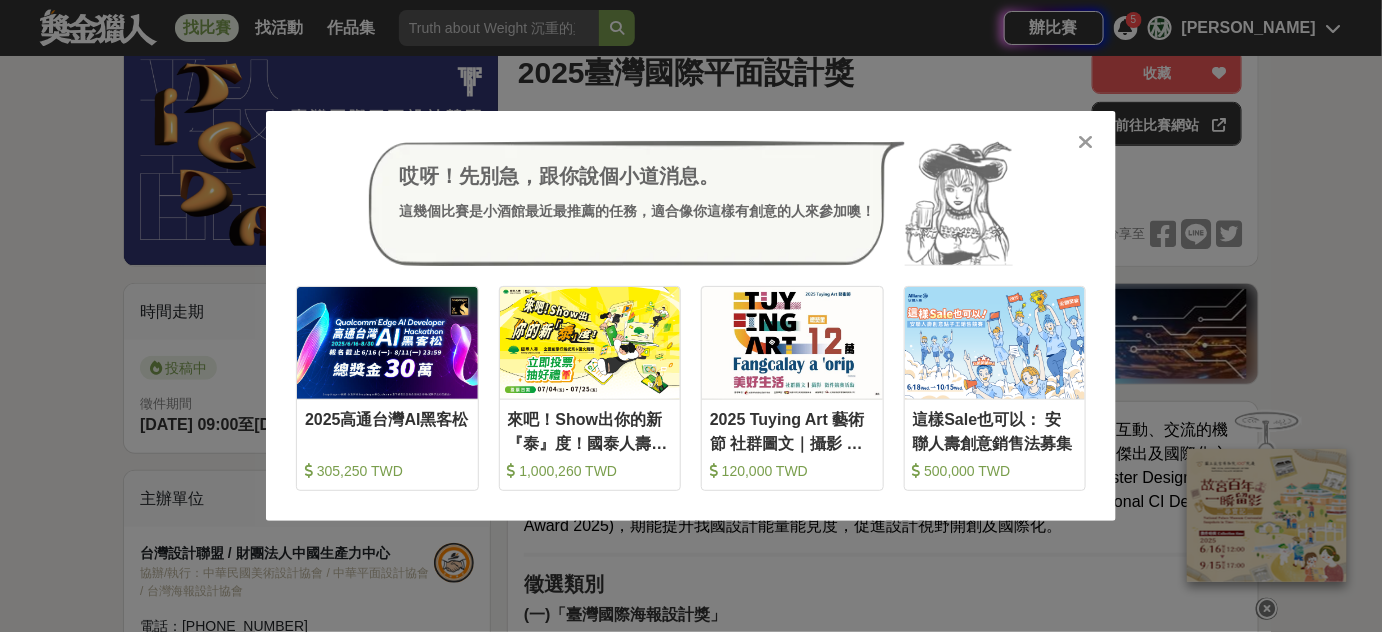 click at bounding box center [1086, 142] 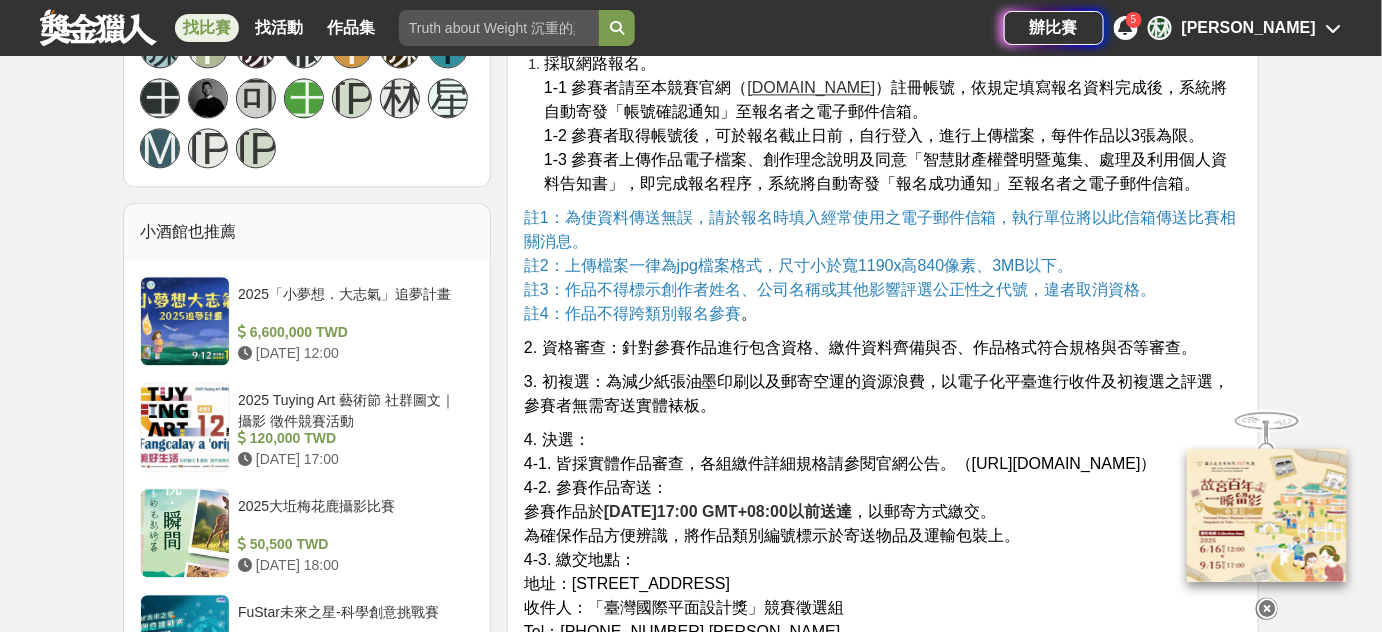 scroll, scrollTop: 1454, scrollLeft: 0, axis: vertical 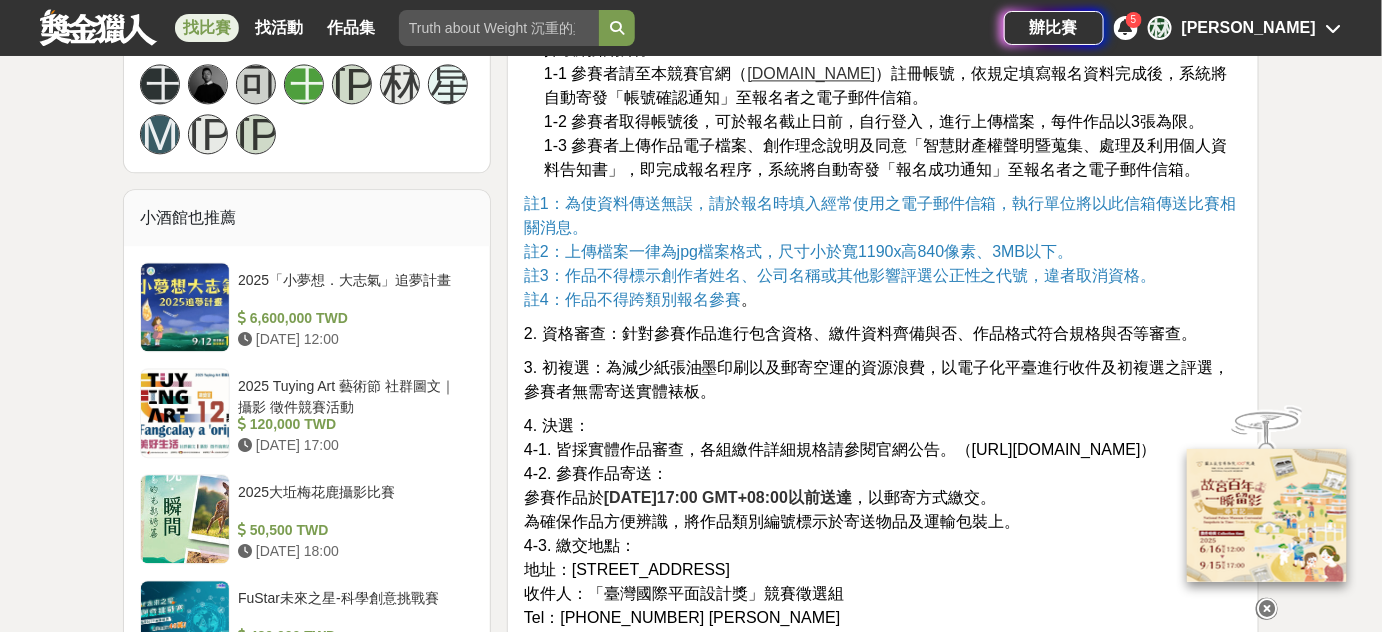 click on "https://www.tigda.org.tw/Post/80575" at bounding box center (1056, 449) 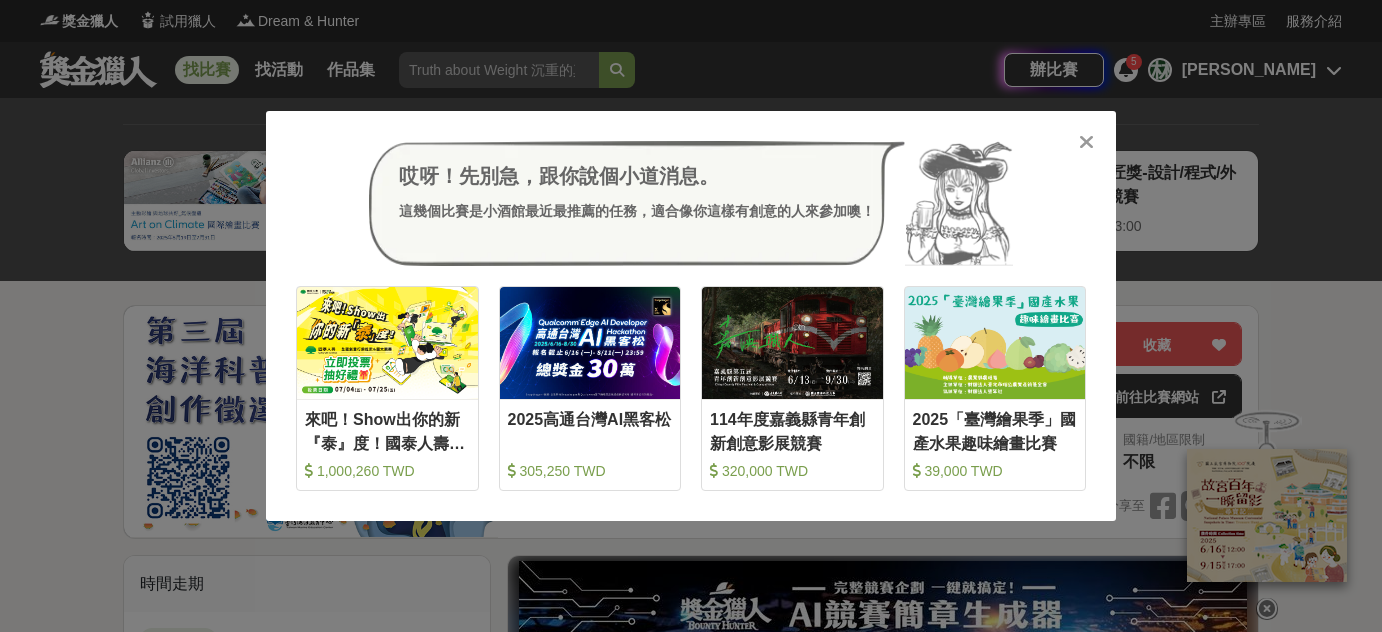 scroll, scrollTop: 0, scrollLeft: 0, axis: both 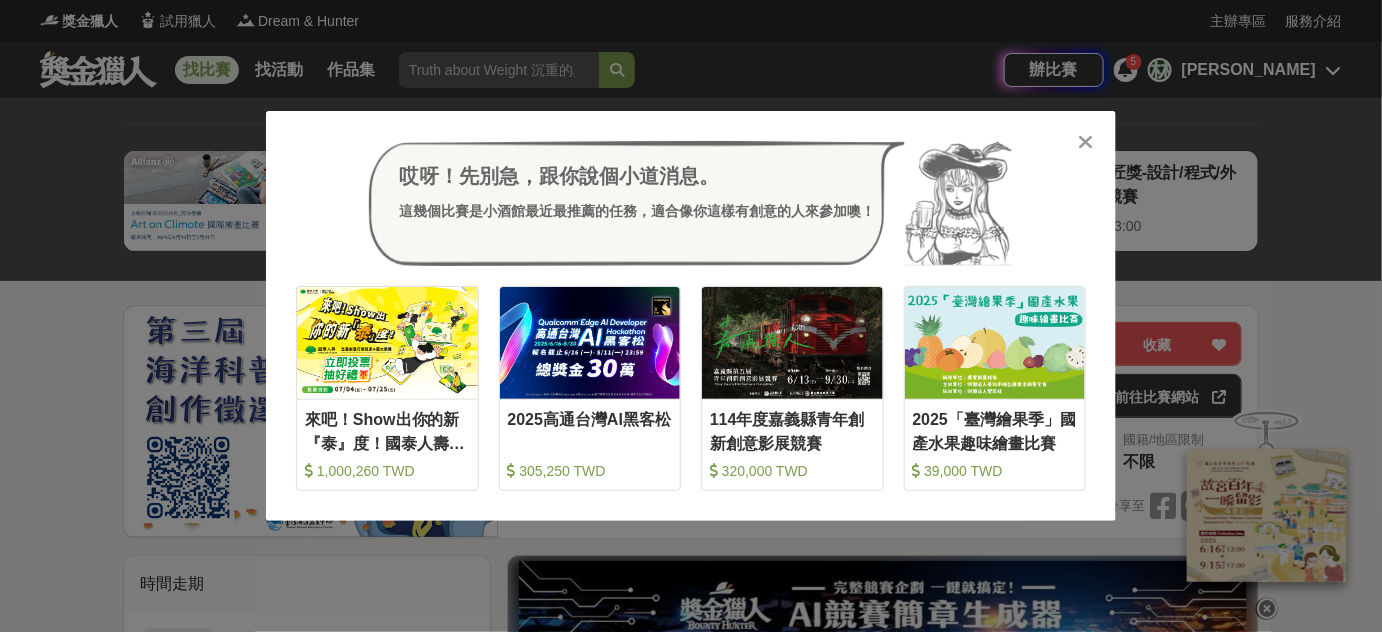 click at bounding box center [1086, 142] 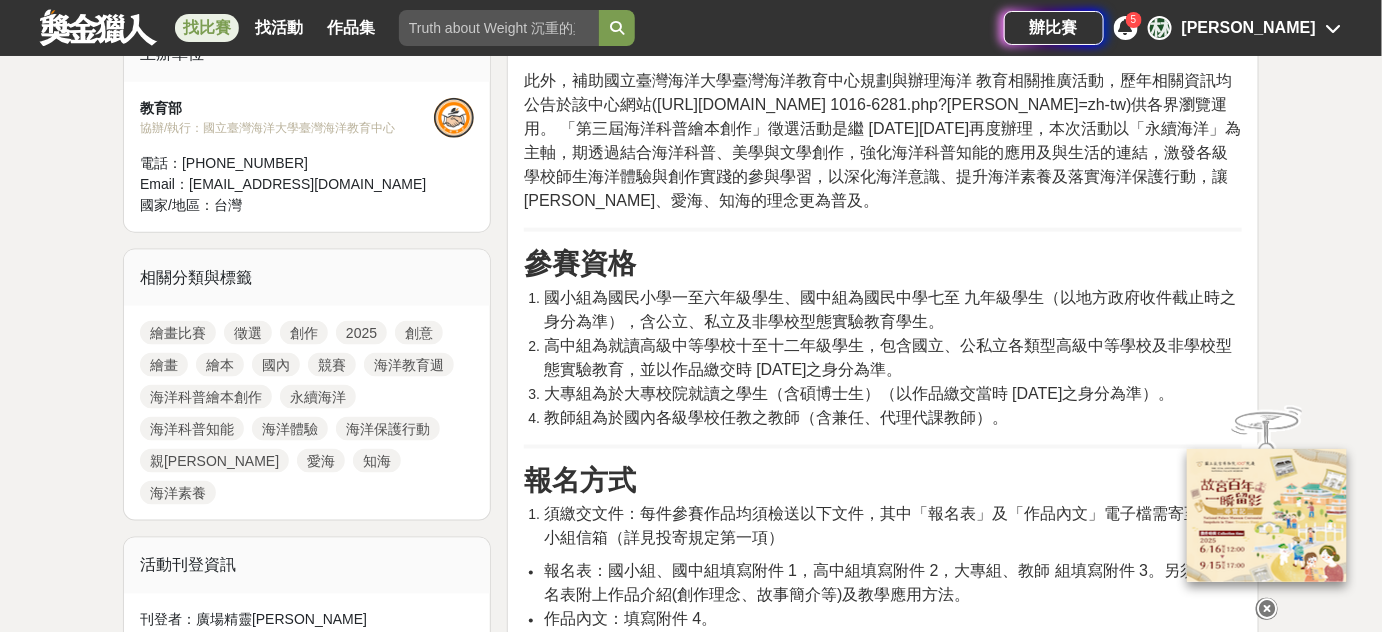 scroll, scrollTop: 727, scrollLeft: 0, axis: vertical 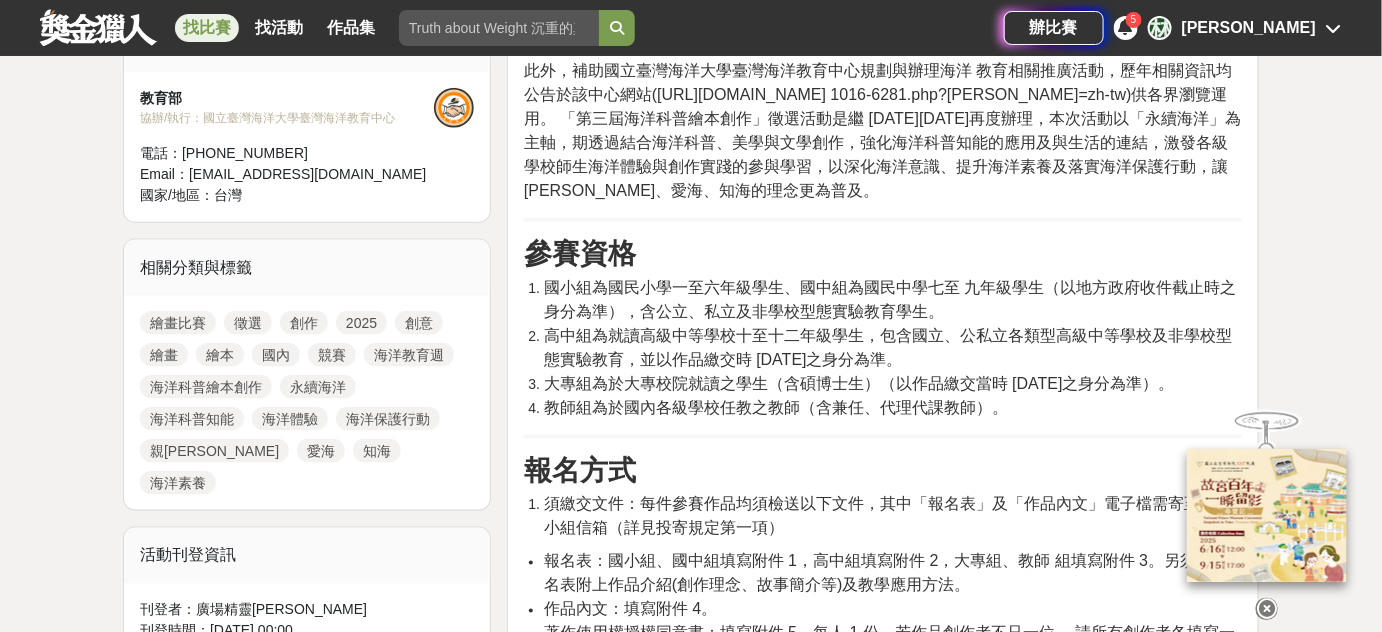 click on "大專組為於大專校院就讀之學生（含碩博士生）（以作品繳交當時 114 年 10 月 31 日之身分為準）。" at bounding box center (859, 383) 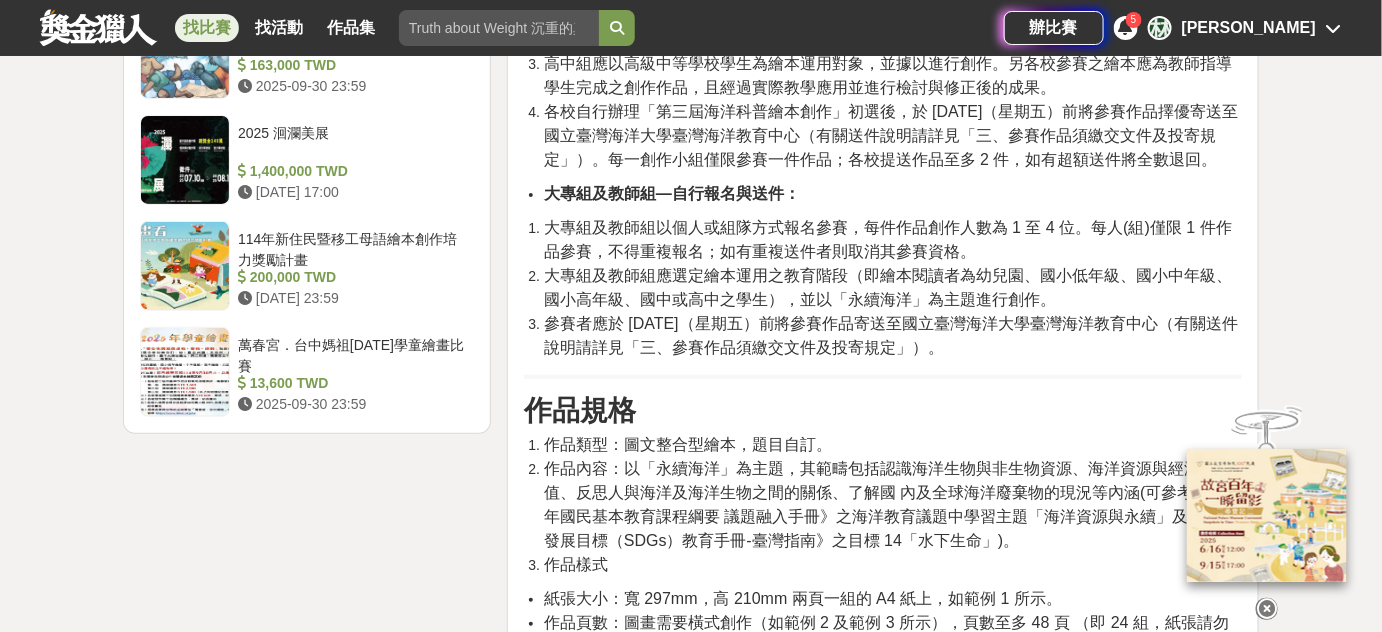 scroll, scrollTop: 2727, scrollLeft: 0, axis: vertical 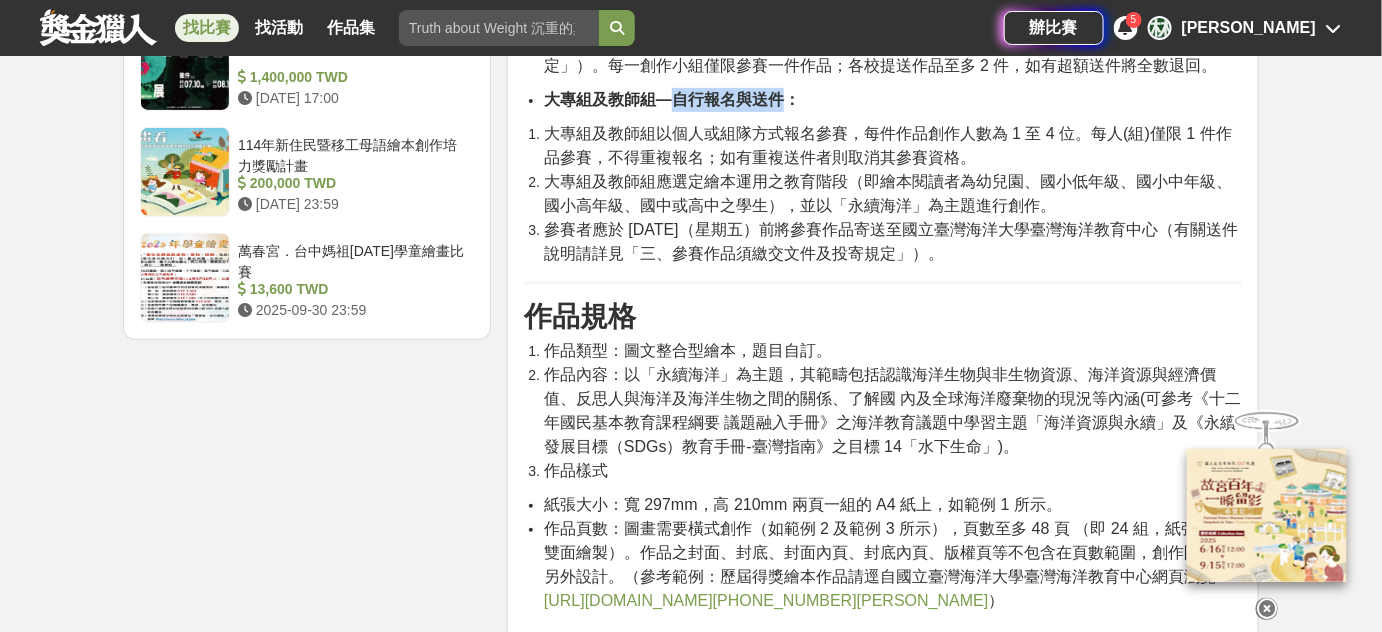 drag, startPoint x: 666, startPoint y: 150, endPoint x: 776, endPoint y: 150, distance: 110 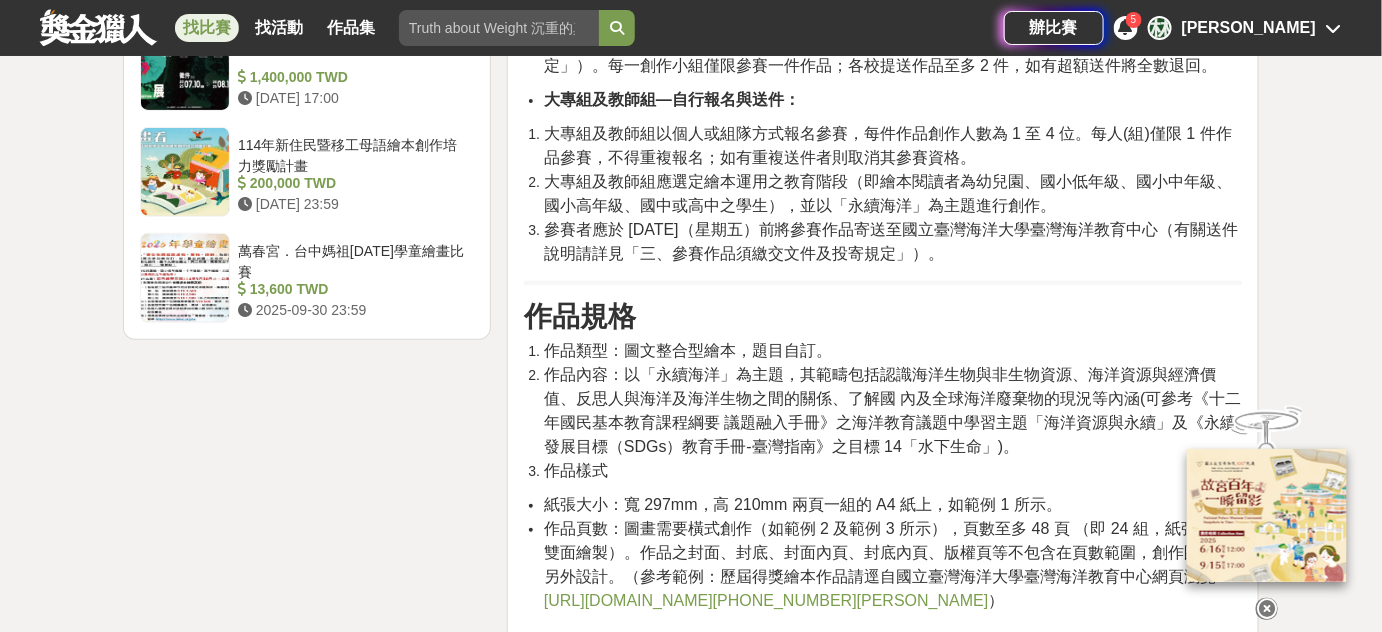 click on "大專組及教師組以個人或組隊方式報名參賽，每件作品創作人數為 1 至 4 位。每人(組)僅限 1 件作品參賽，不得重複報名；如有重複送件者則取消其參賽資格。" at bounding box center (888, 145) 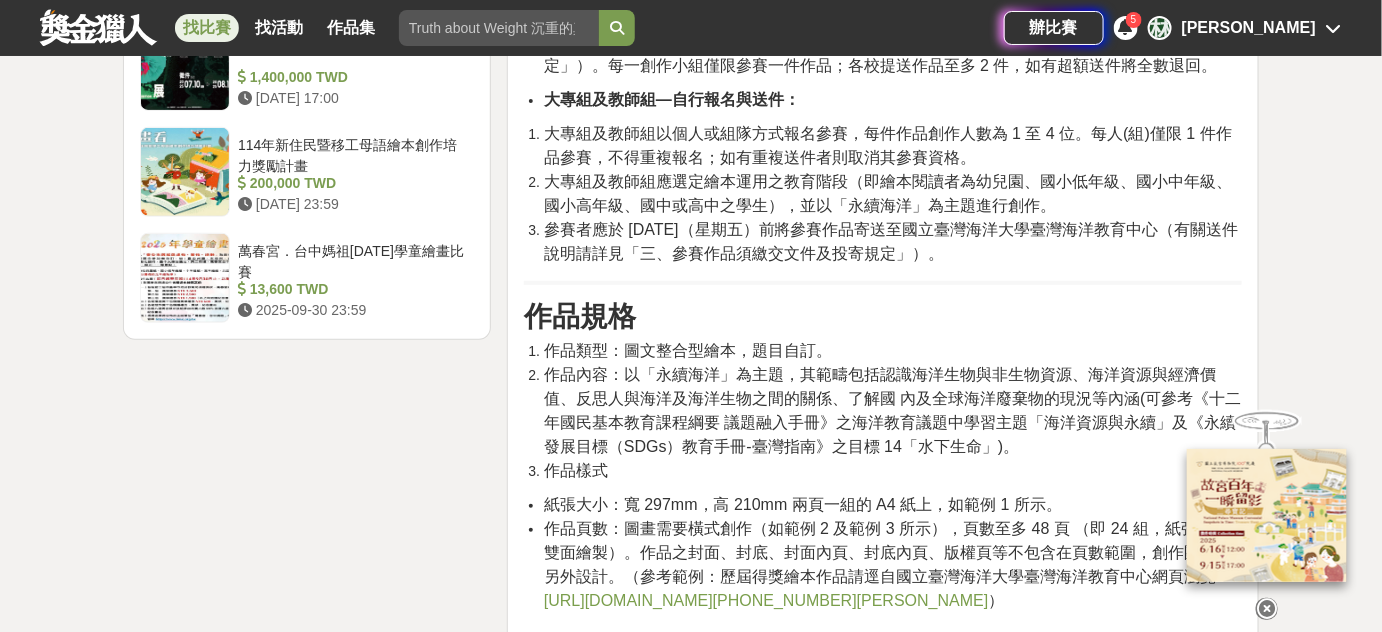 click on "大專組及教師組應選定繪本運用之教育階段（即繪本閱讀者為幼兒園、國小低年級、國小中年級、國小高年級、國中或高中之學生），並以「永續海洋」為主題進行創作。" at bounding box center [888, 193] 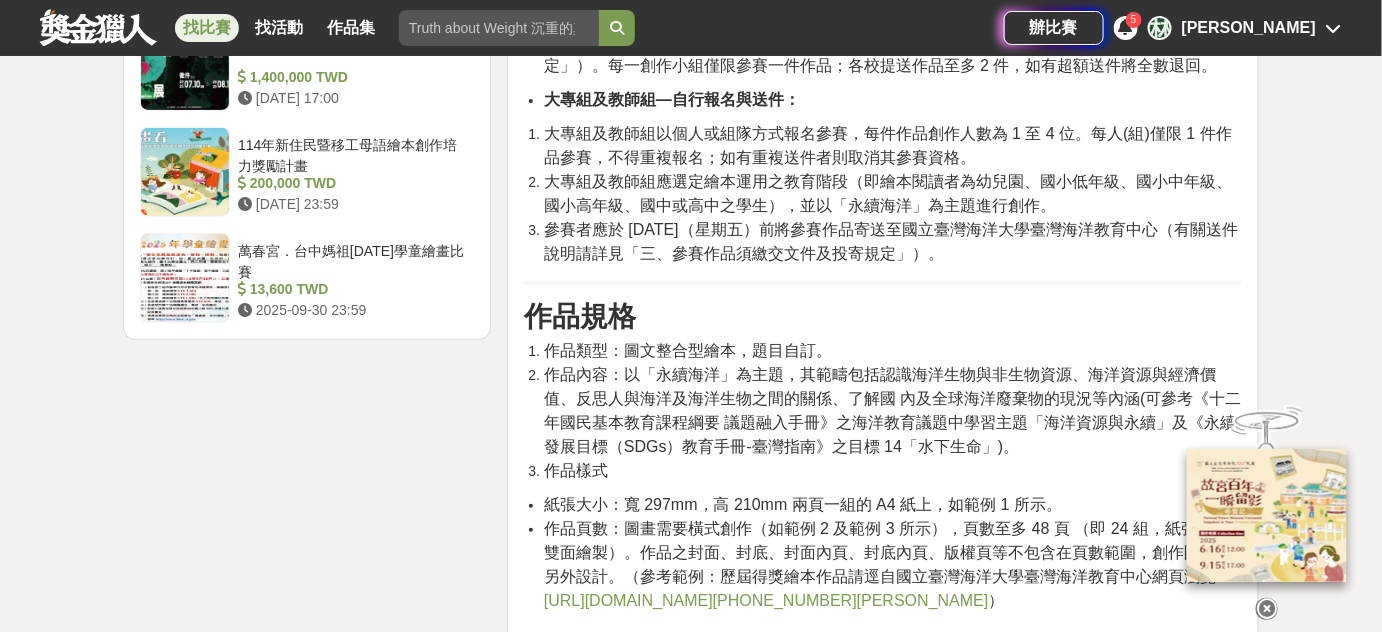 click on "大專組及教師組應選定繪本運用之教育階段（即繪本閱讀者為幼兒園、國小低年級、國小中年級、國小高年級、國中或高中之學生），並以「永續海洋」為主題進行創作。" at bounding box center (888, 193) 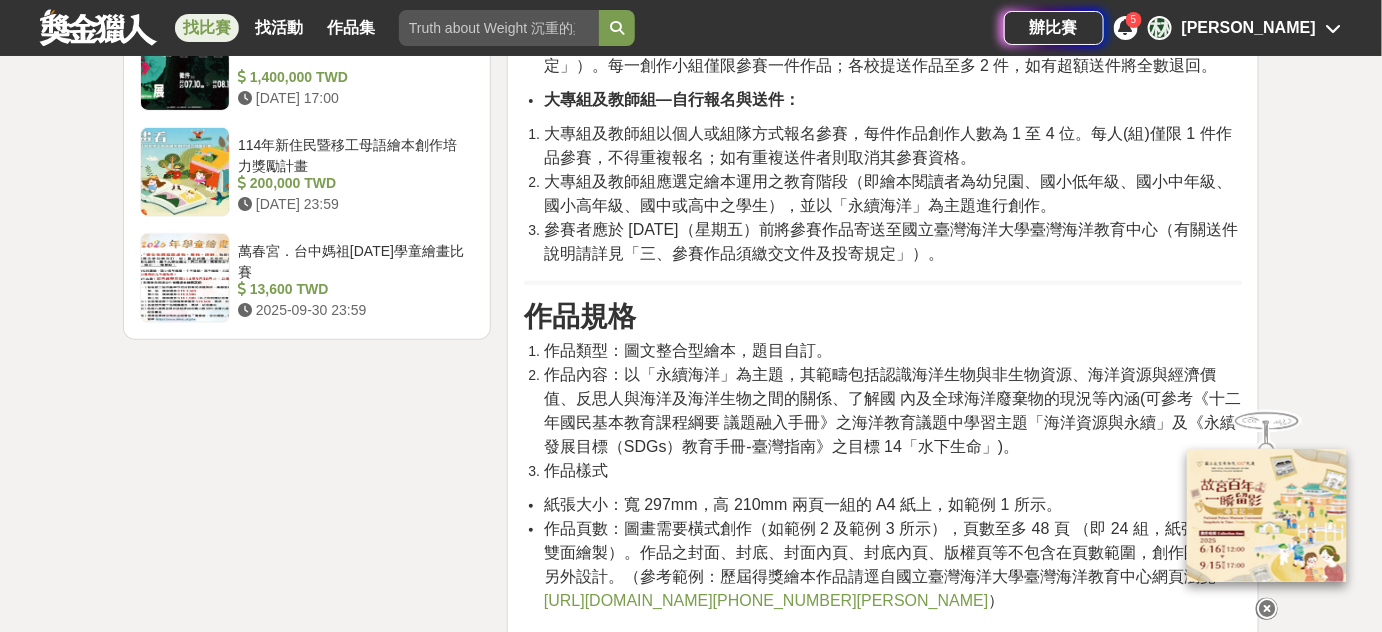 drag, startPoint x: 703, startPoint y: 228, endPoint x: 1047, endPoint y: 292, distance: 349.90283 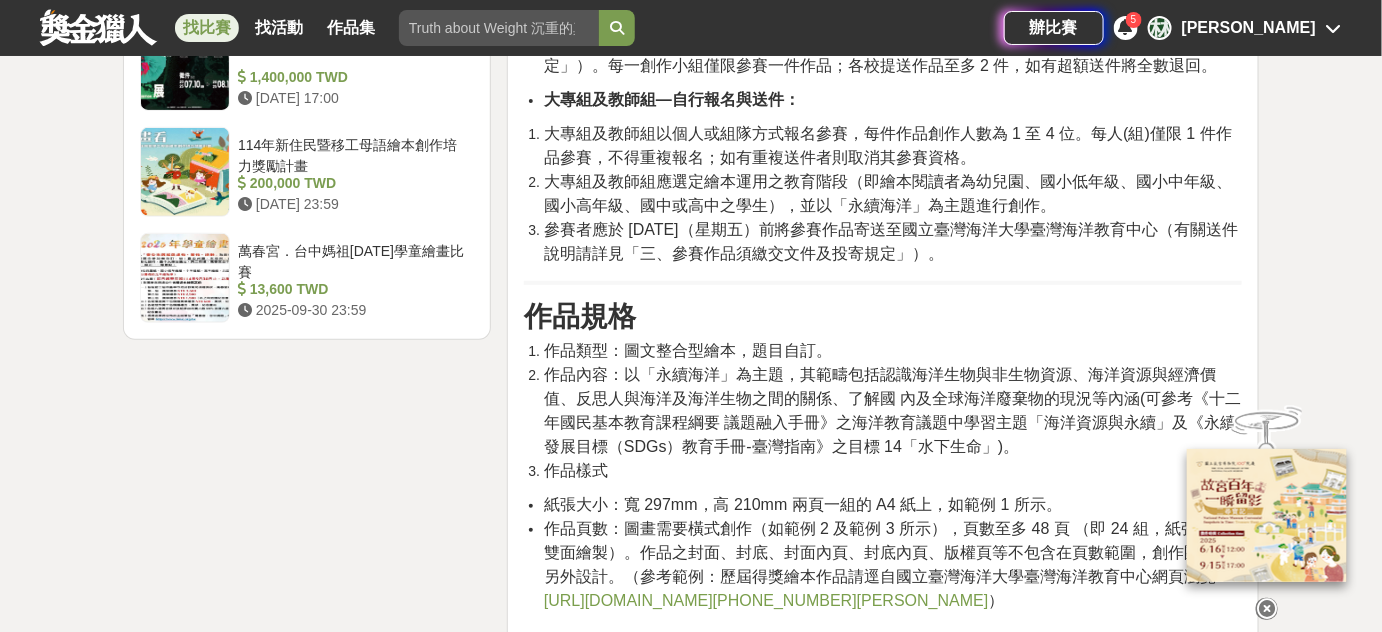 click on "活動簡介 為響應 6 月 8 日「世界海洋日」，教育部自 104 年起將「世界海洋日」當週定為「海 洋教育週」，鼓勵各地方政府及各級學校強化海洋教育相關課程或活動，擴大學校師生參與海洋教育的機會。 此外，補助國立臺灣海洋大學臺灣海洋教育中心規劃與辦理海洋 教育相關推廣活動，歷年相關資訊均公告於該中心網站(https://tmec.ntou.edu.tw/p/412- 1016-6281.php?Lang=zh-tw)供各界瀏覽運用。 「第三屆海洋科普繪本創作」徵選活動是繼 110 年後再度辦理，本次活動以「永續海洋」為主軸，期透過結合海洋科普、美學與文學創作，強化海洋科普知能的應用及與生活的連結，激發各級學校師生海洋體驗與創作實踐的參與學習，以深化海洋意識、提升海洋素養及落實海洋保護行動，讓親海、愛海、知海的理念更為普及。 參賽資格 報名方式 作品內文：填寫附件 4。 投寄規定： ）" at bounding box center [883, 572] 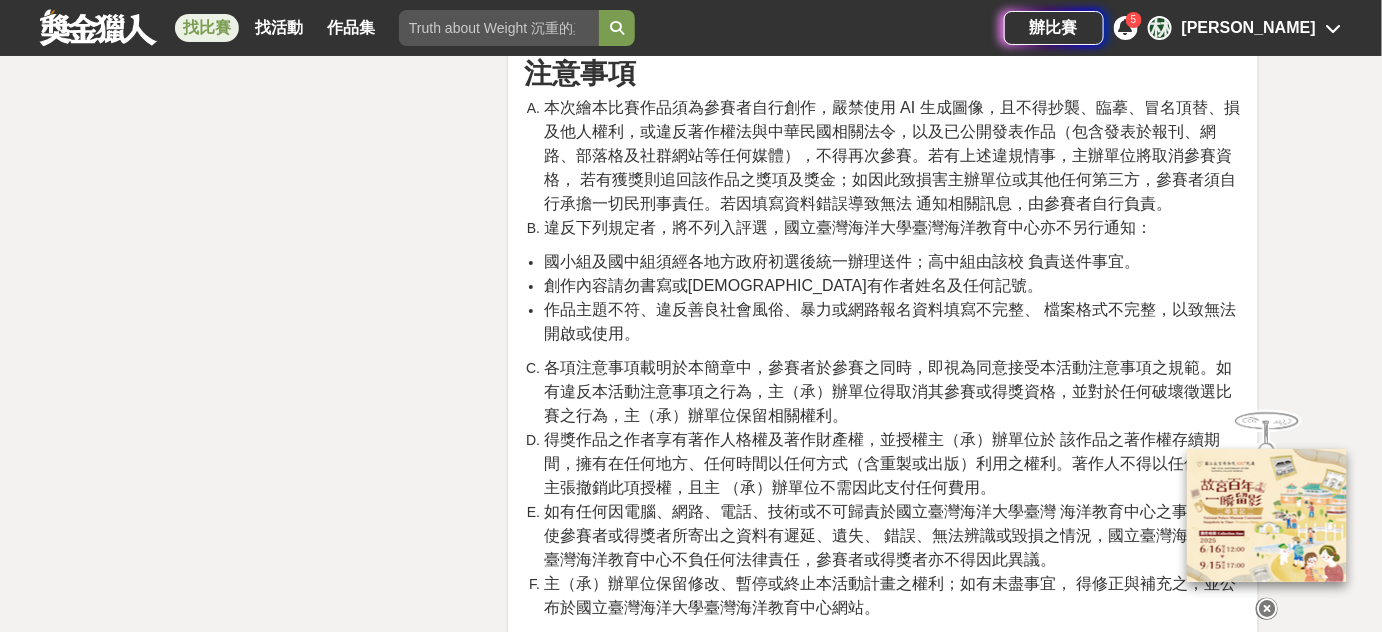 scroll, scrollTop: 5000, scrollLeft: 0, axis: vertical 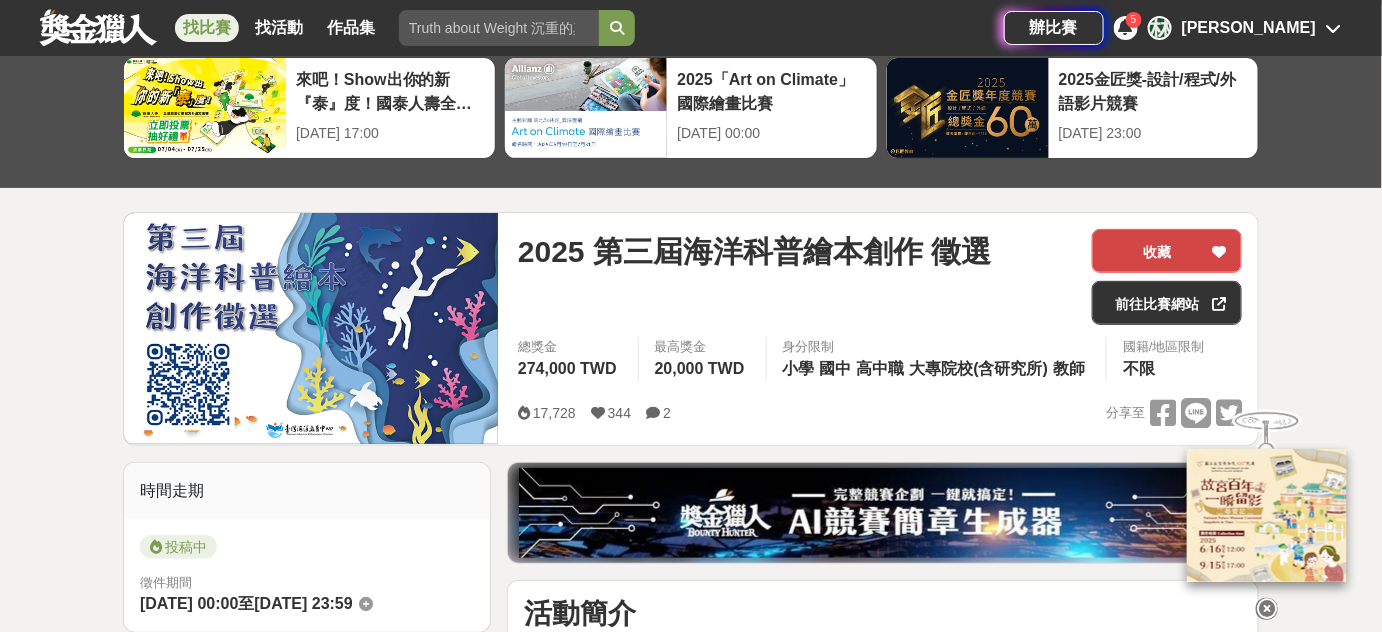 click on "收藏" at bounding box center [1167, 251] 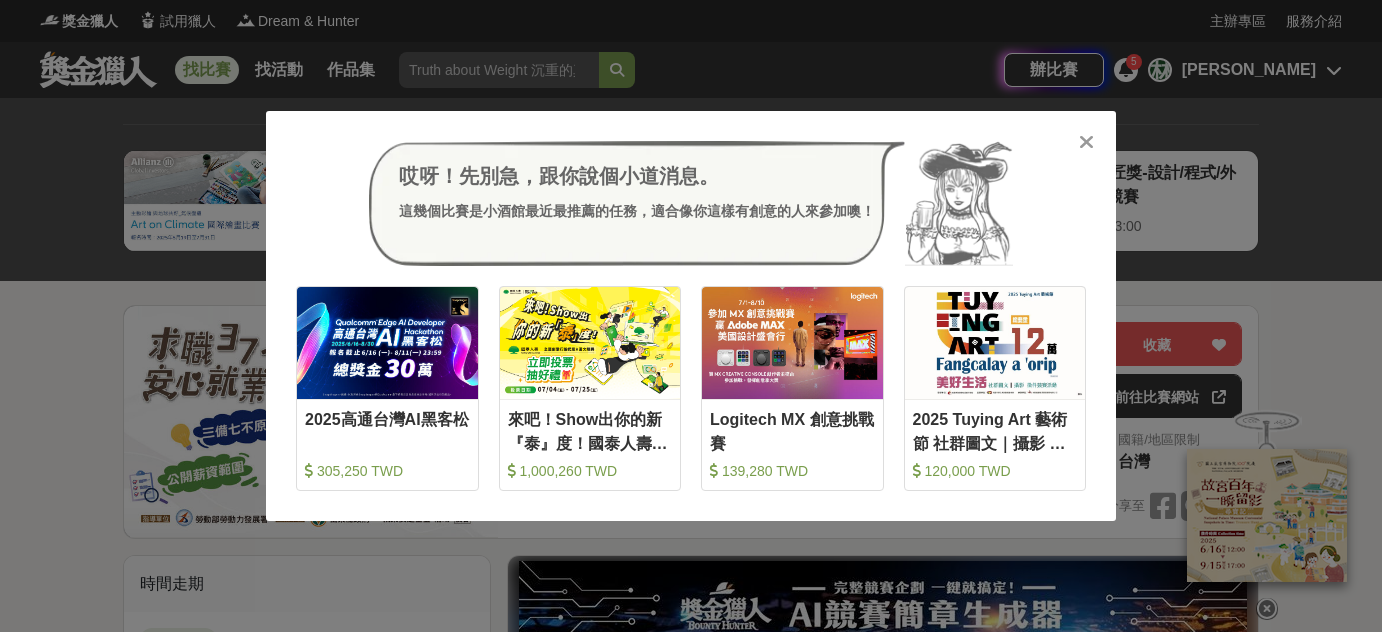 scroll, scrollTop: 0, scrollLeft: 0, axis: both 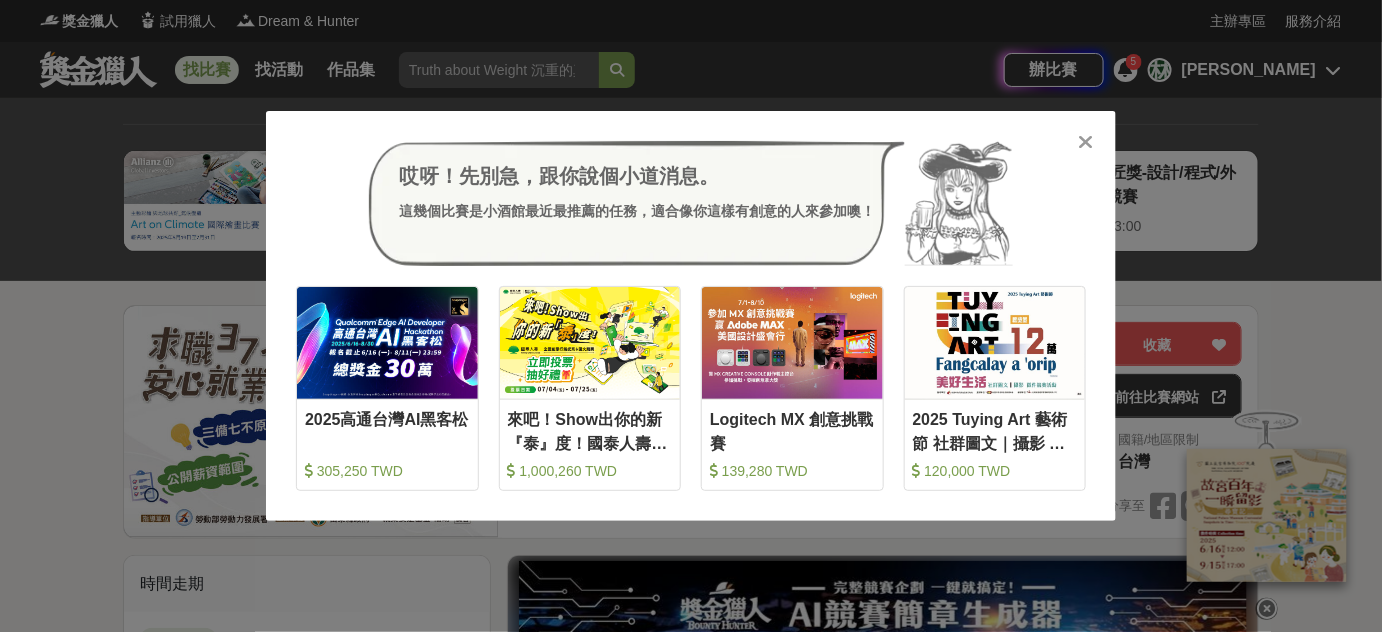 click at bounding box center (1086, 142) 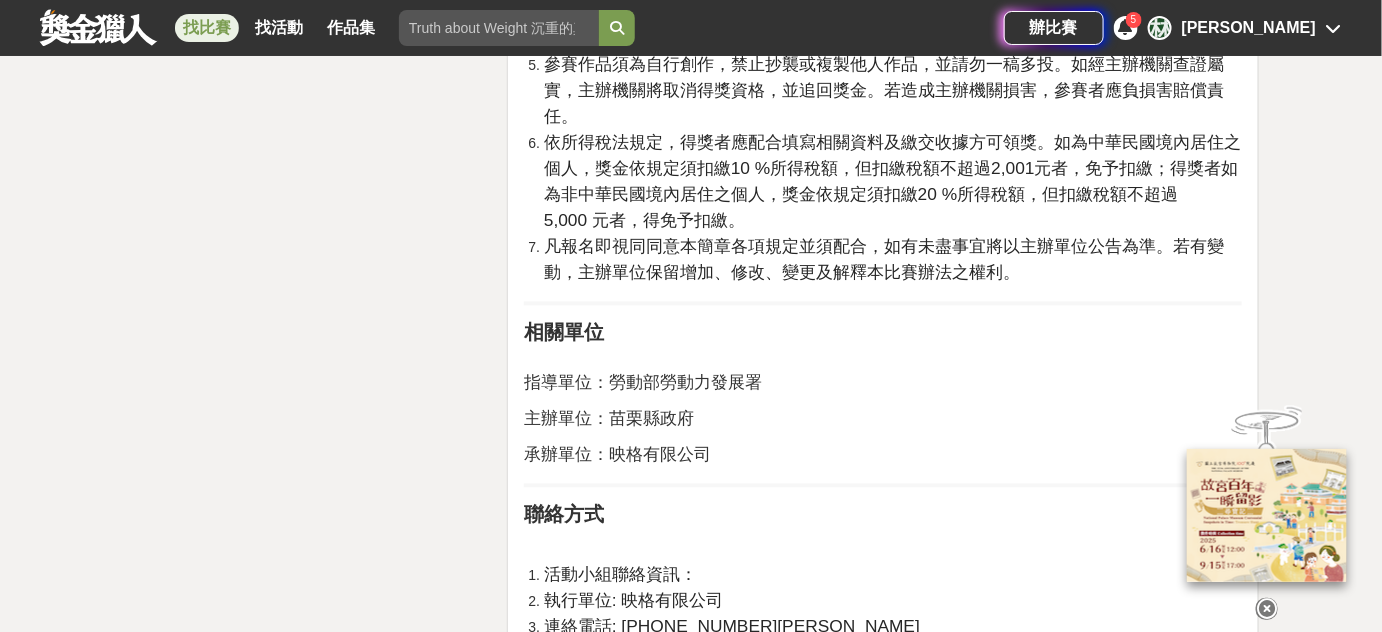 scroll, scrollTop: 3909, scrollLeft: 0, axis: vertical 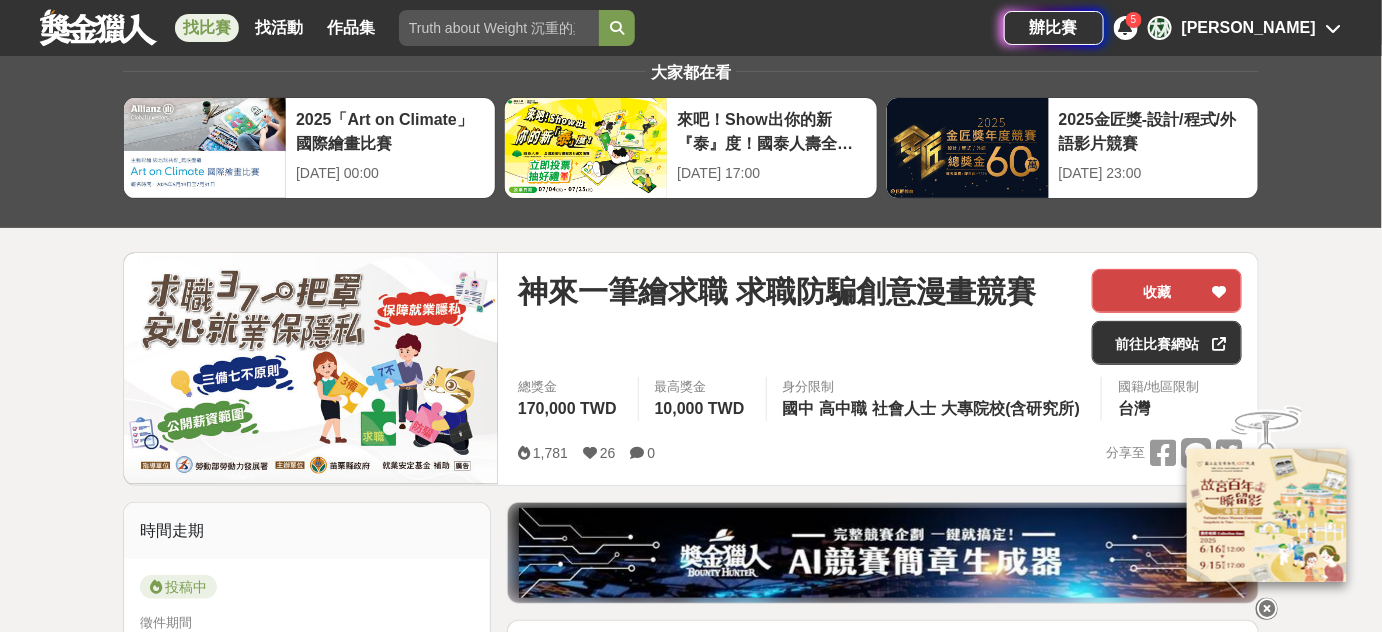 click on "收藏" at bounding box center [1167, 291] 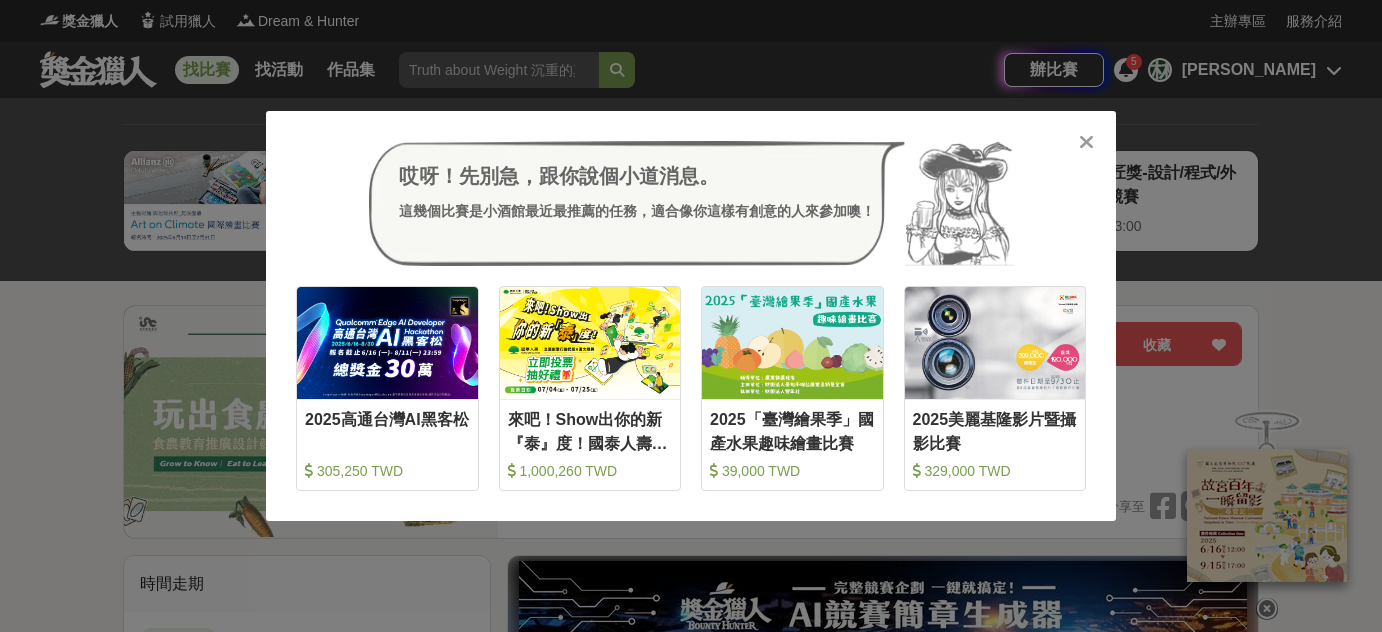 scroll, scrollTop: 0, scrollLeft: 0, axis: both 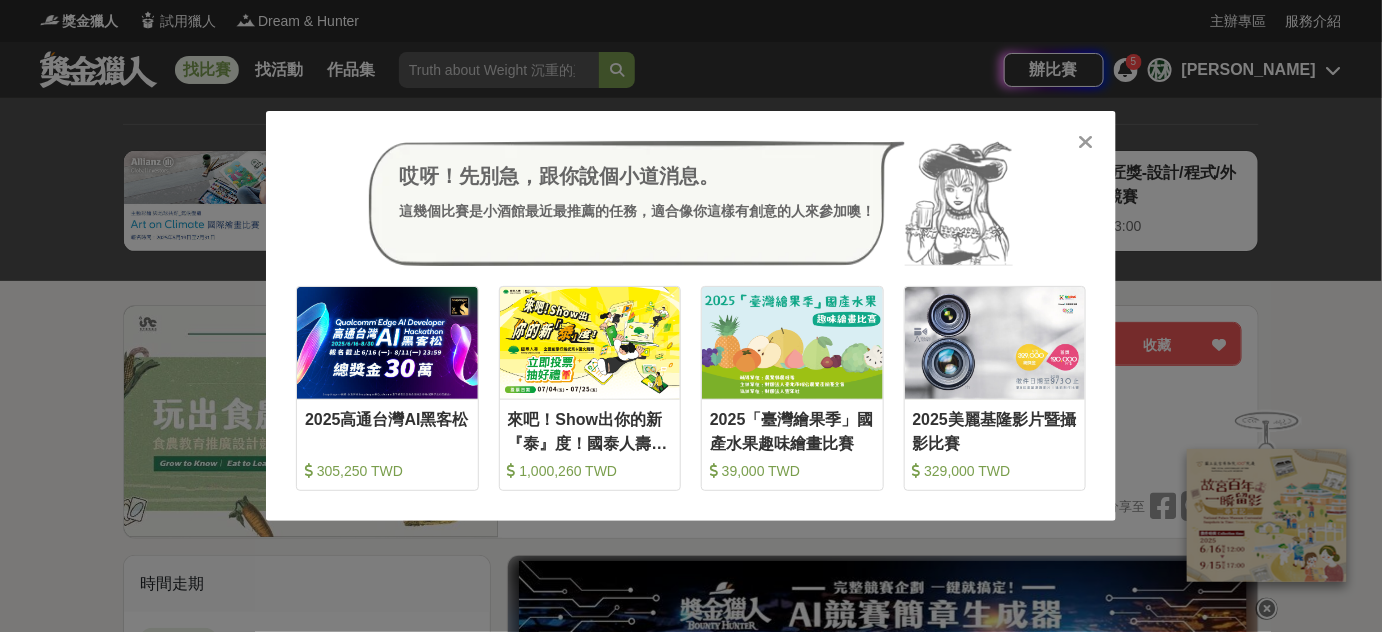 click at bounding box center (1086, 142) 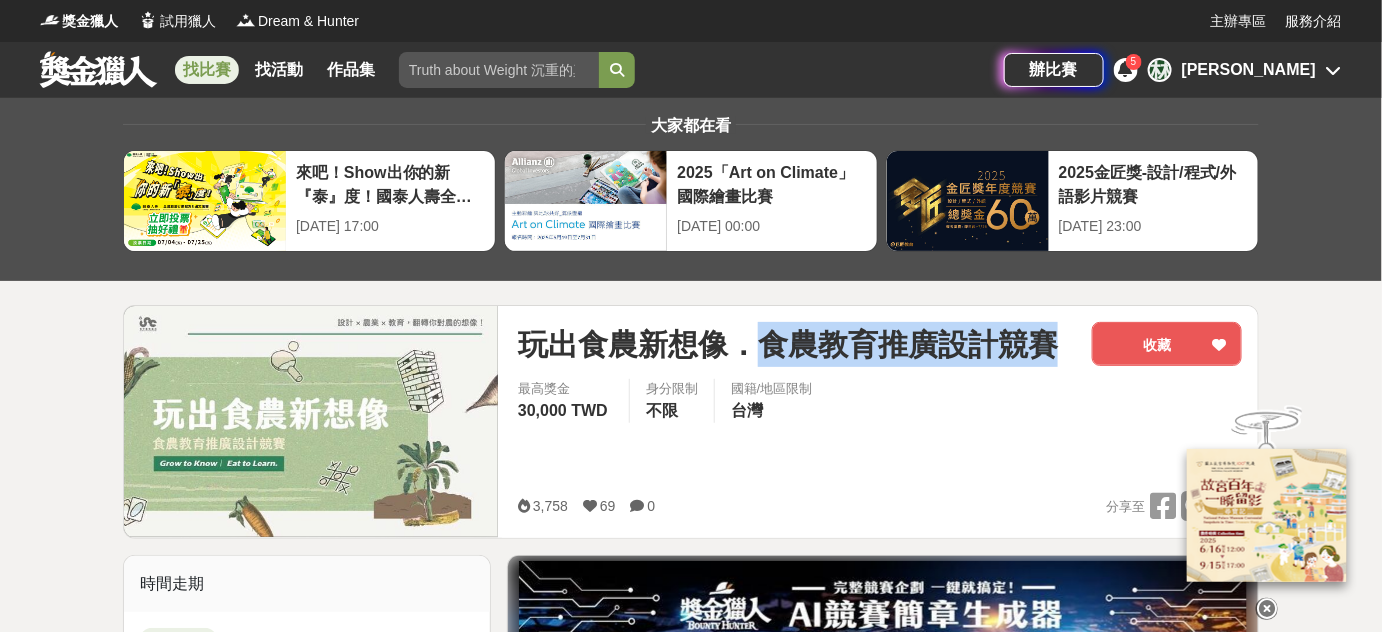 drag, startPoint x: 765, startPoint y: 348, endPoint x: 1058, endPoint y: 348, distance: 293 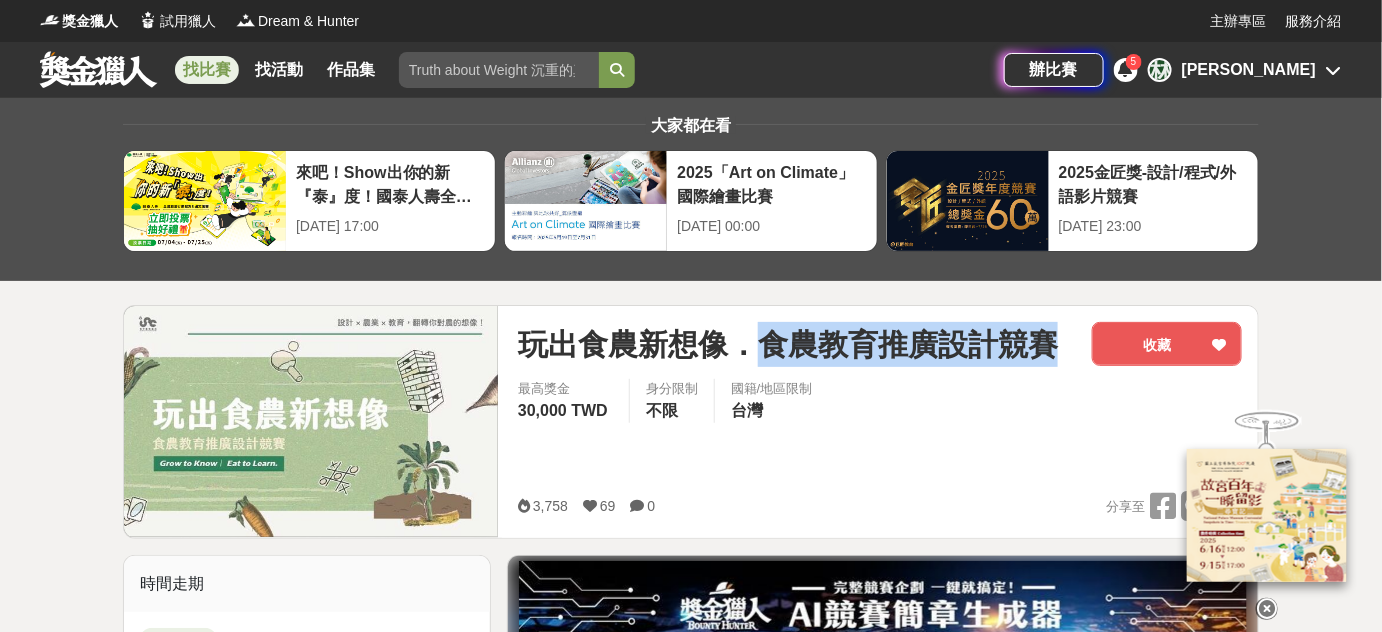 click on "玩出食農新想像．食農教育推廣設計競賽" at bounding box center [797, 344] 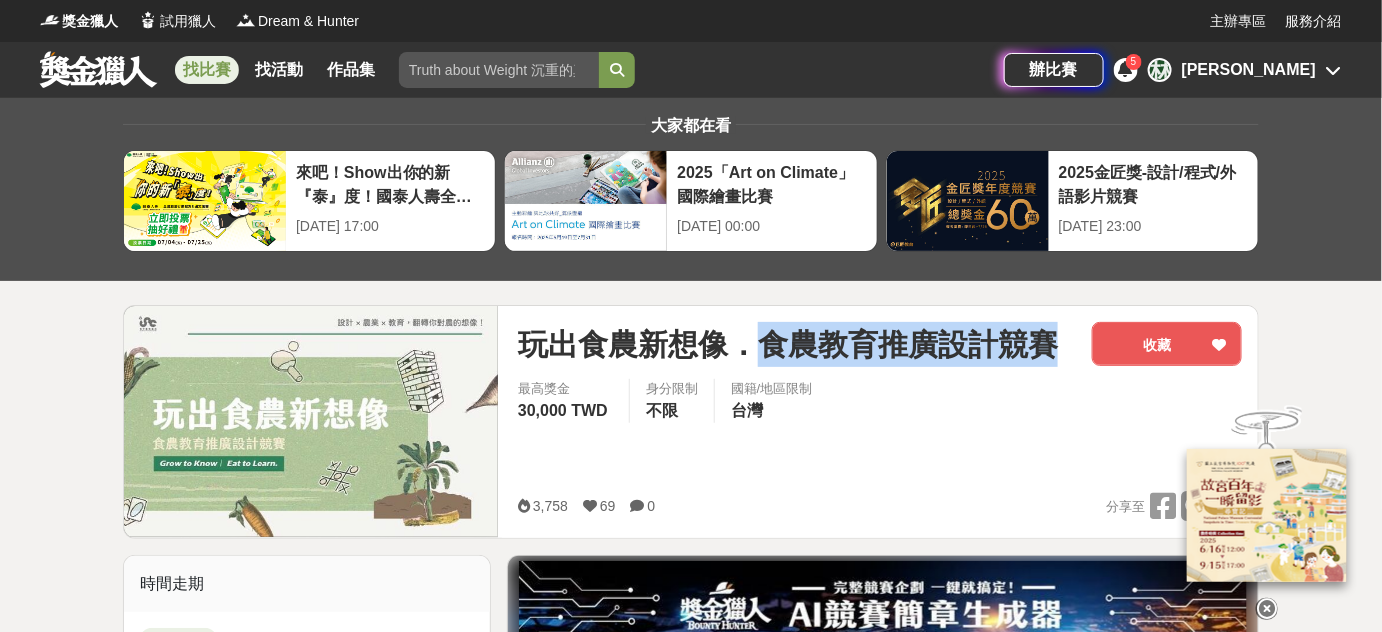click on "玩出食農新想像．食農教育推廣設計競賽" at bounding box center (788, 344) 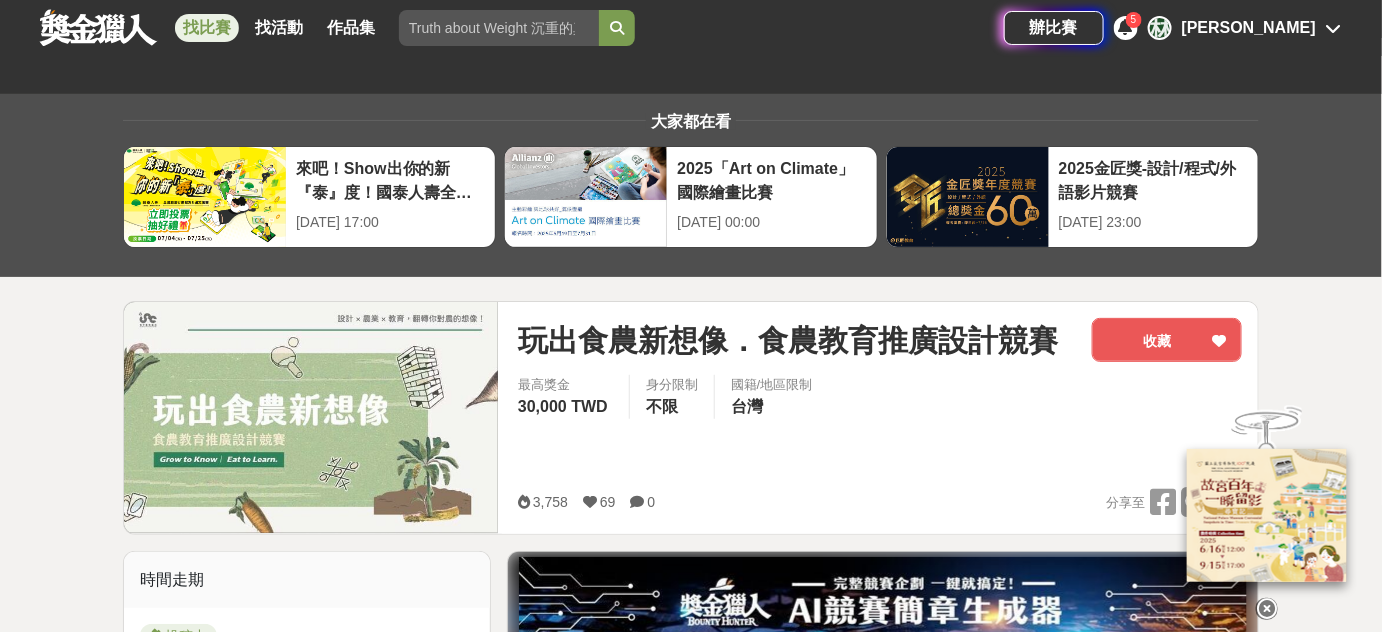 scroll, scrollTop: 0, scrollLeft: 0, axis: both 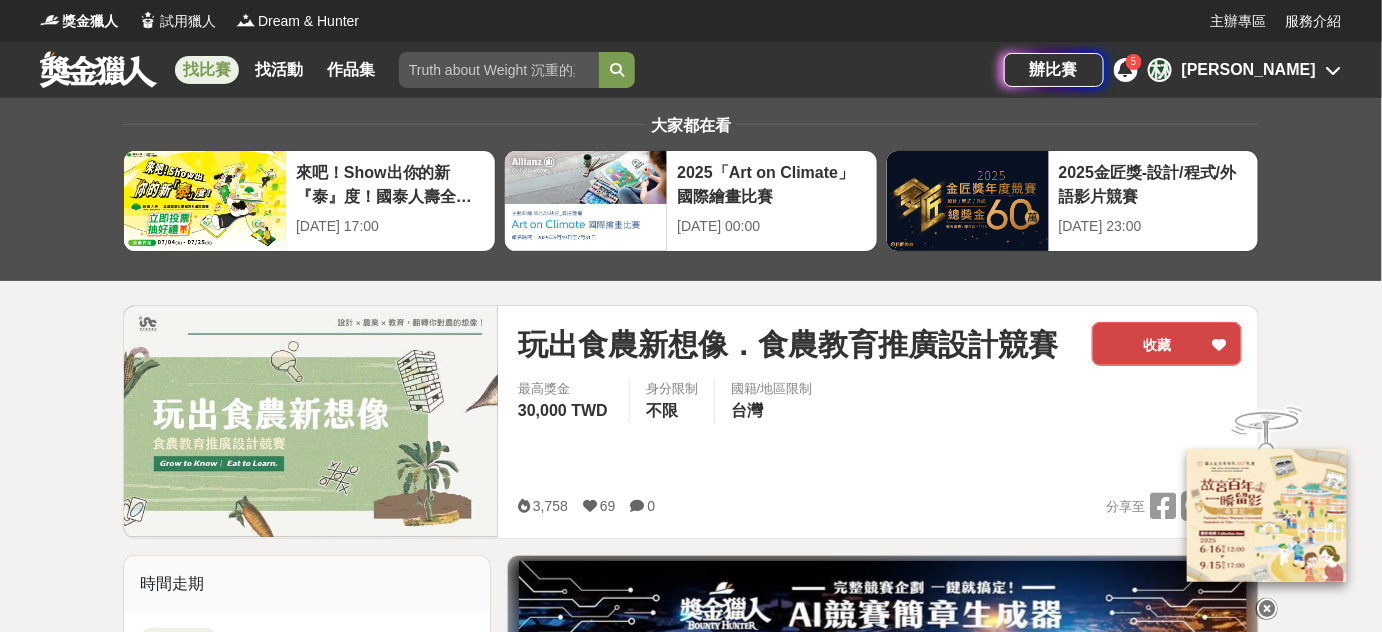 click on "收藏" at bounding box center (1167, 344) 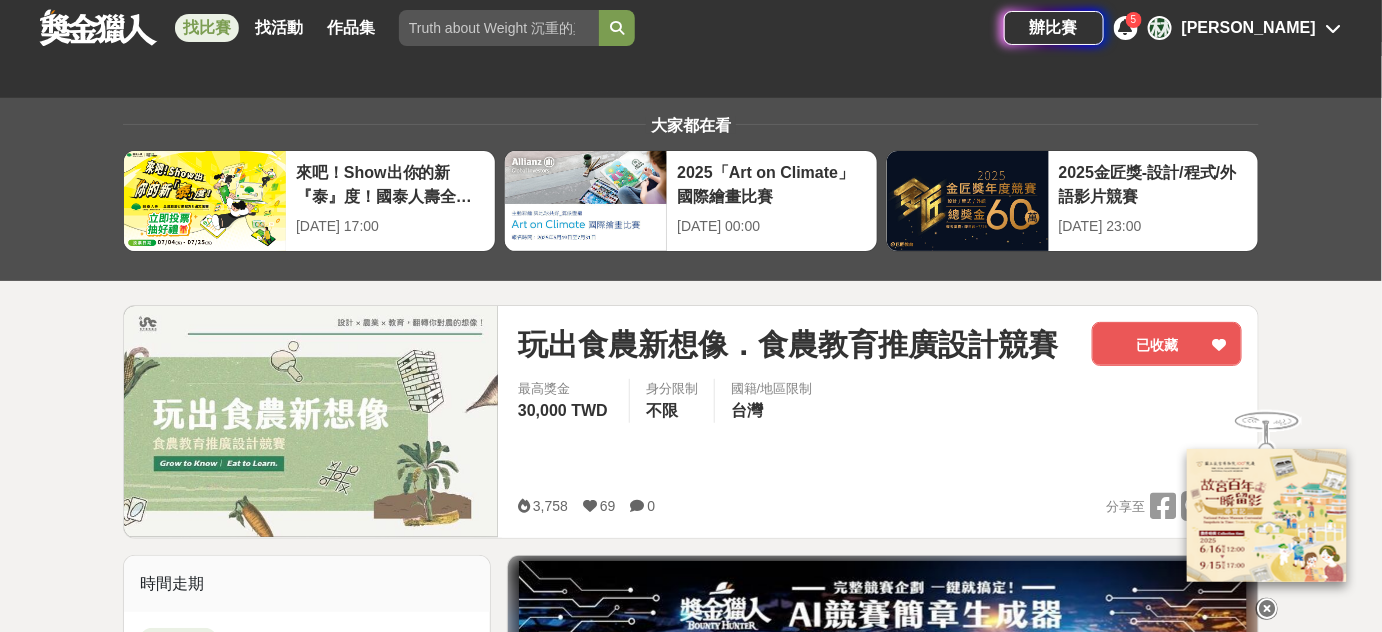 scroll, scrollTop: 0, scrollLeft: 0, axis: both 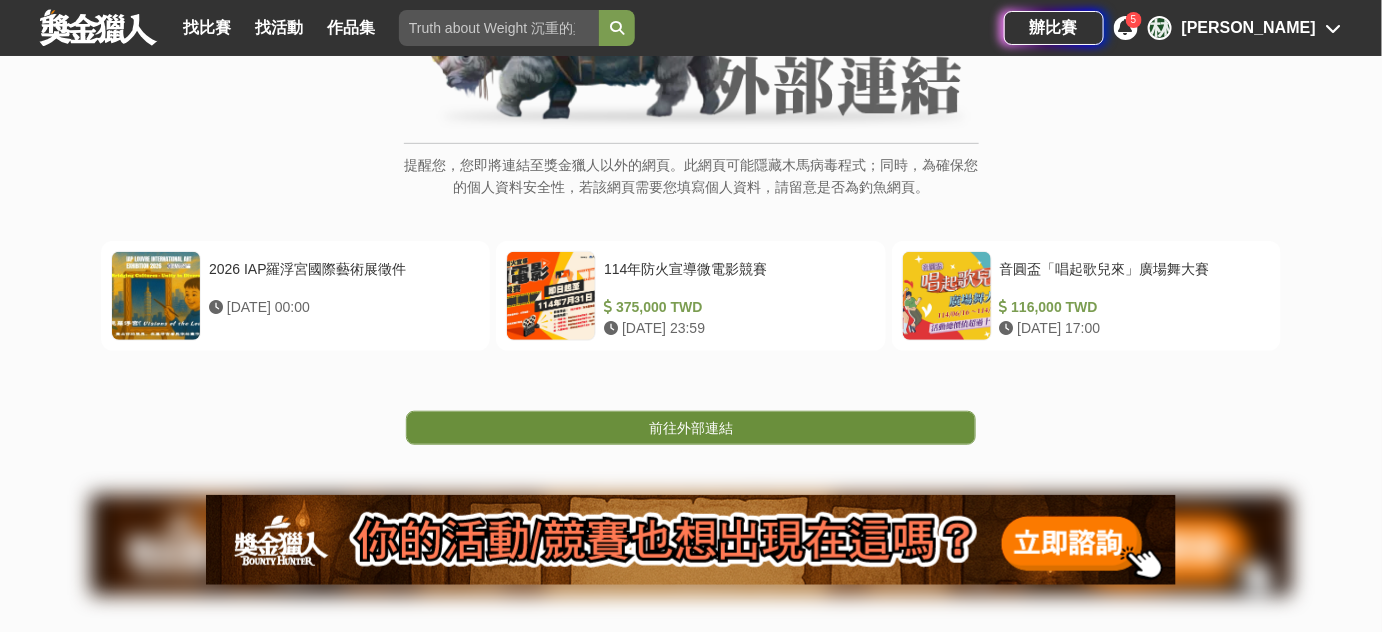 click on "前往外部連結" at bounding box center (691, 428) 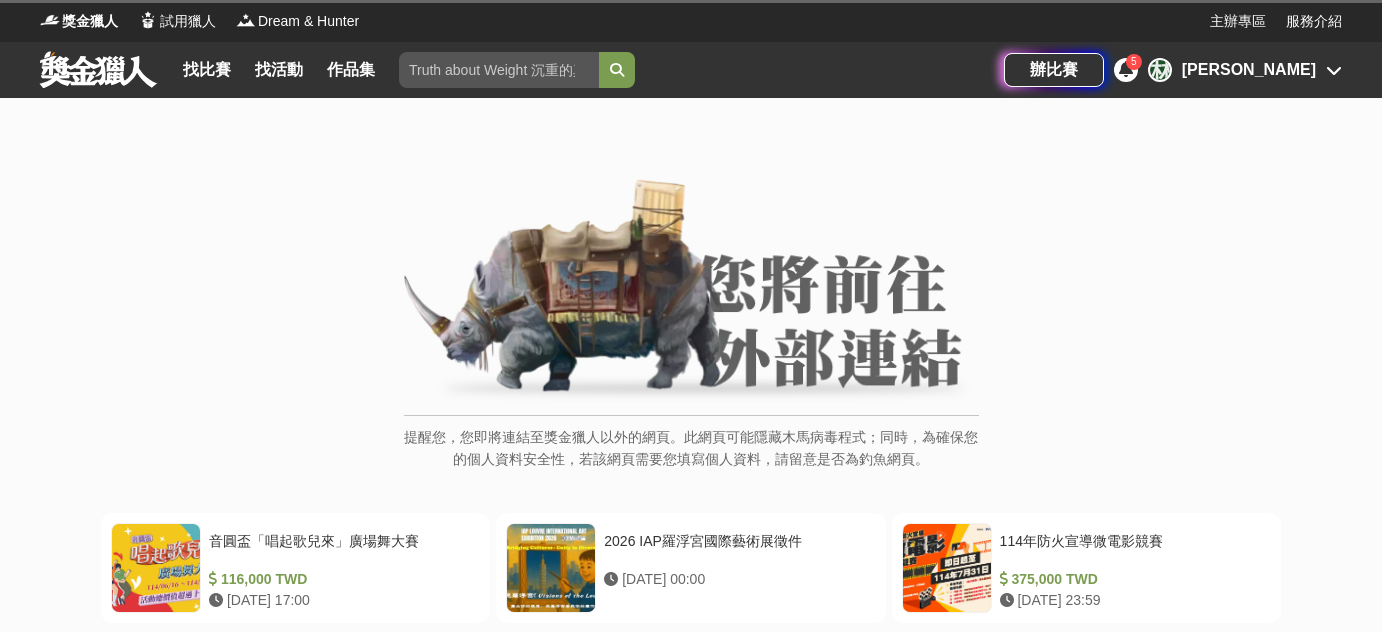 scroll, scrollTop: 0, scrollLeft: 0, axis: both 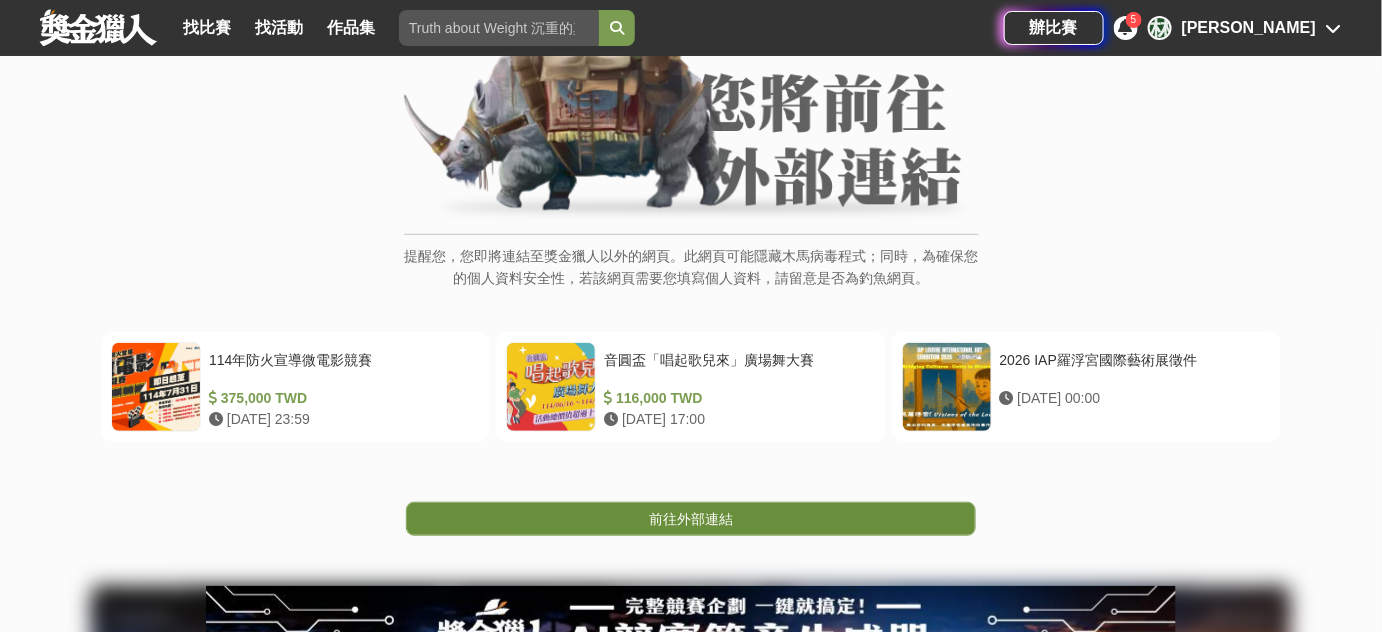 click on "前往外部連結" at bounding box center (691, 519) 